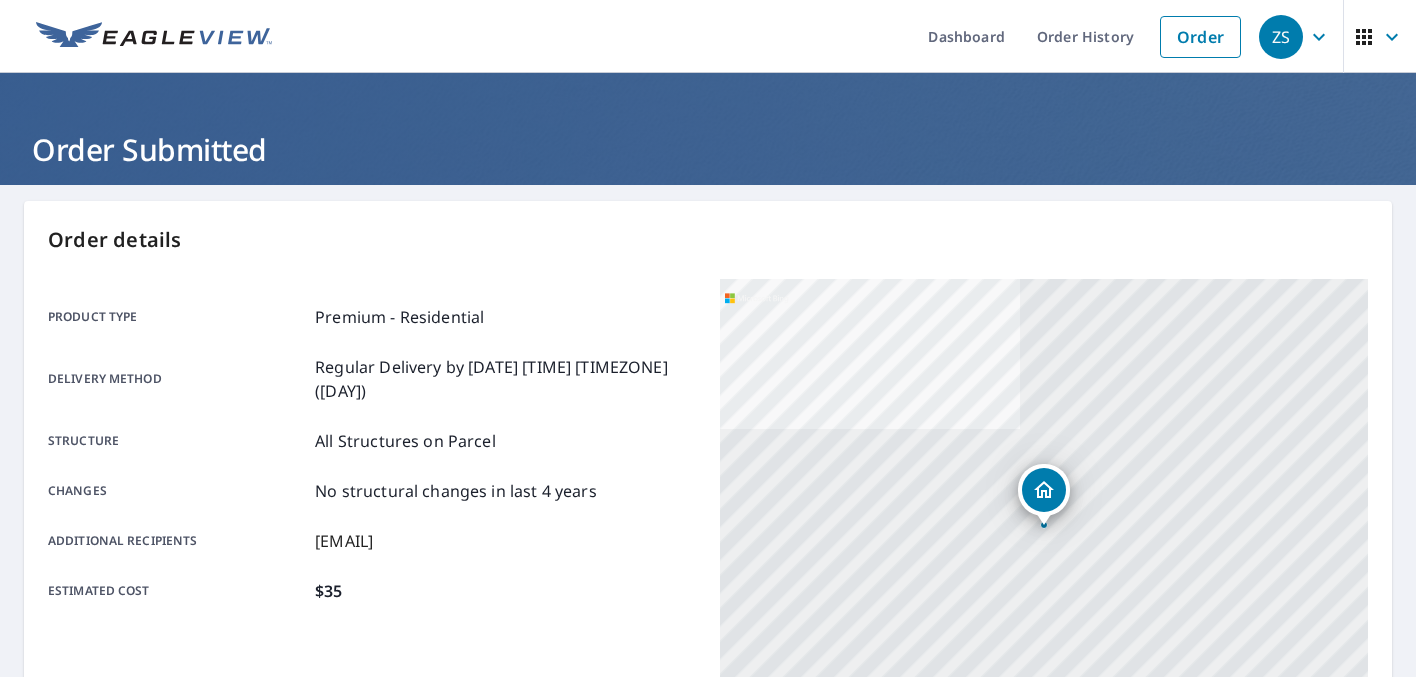 scroll, scrollTop: 0, scrollLeft: 0, axis: both 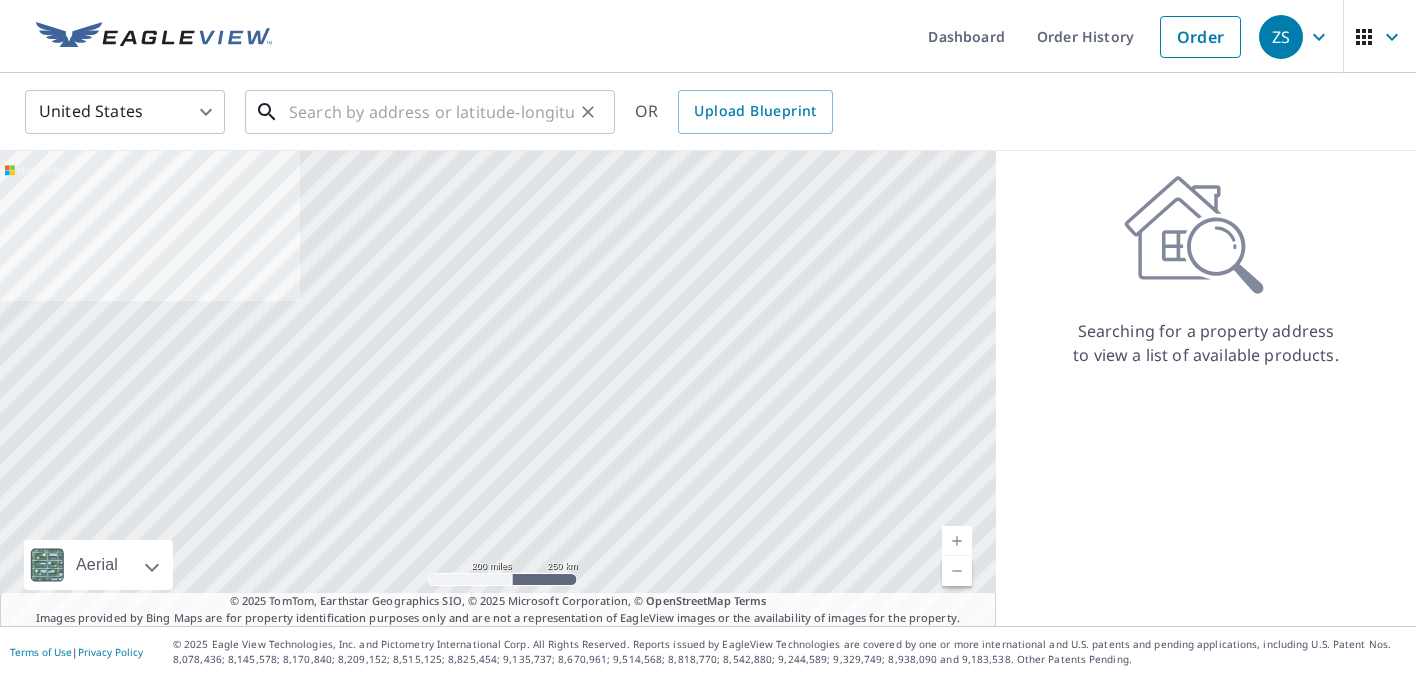 click at bounding box center [431, 112] 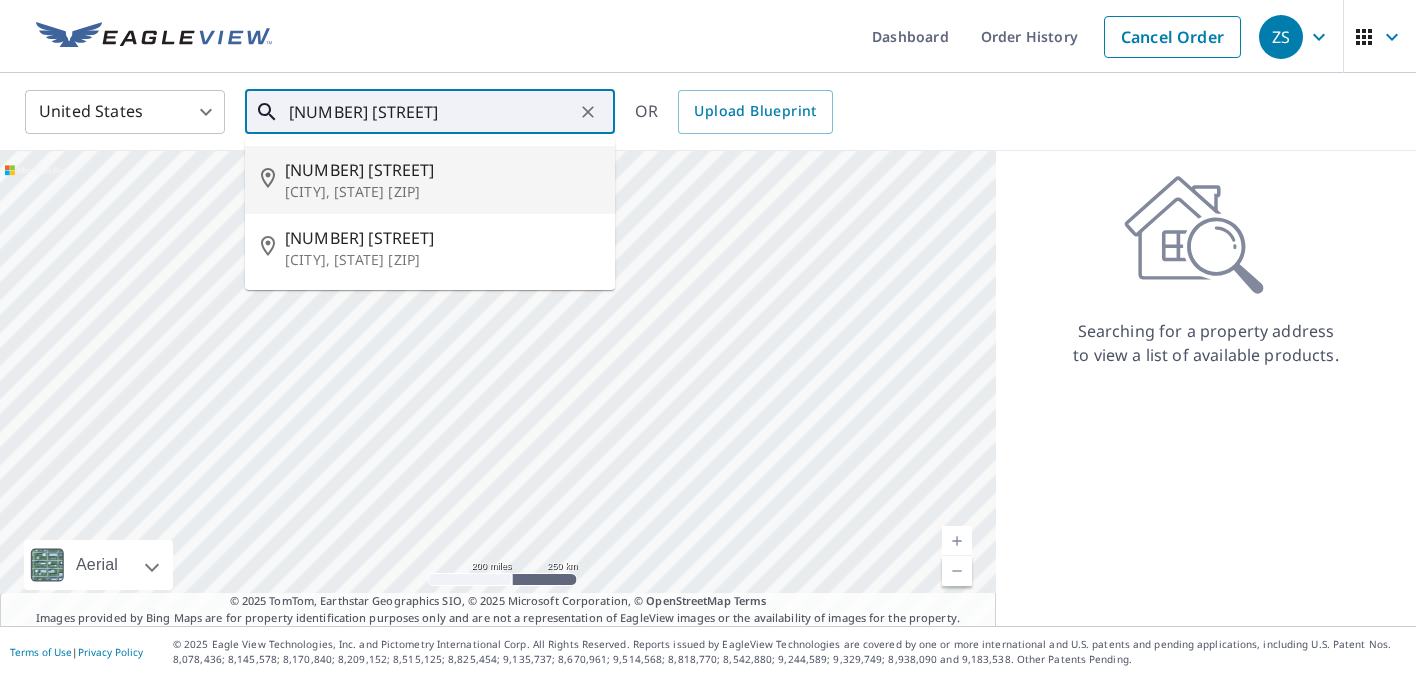 click on "[NUMBER] [STREET]" at bounding box center [442, 170] 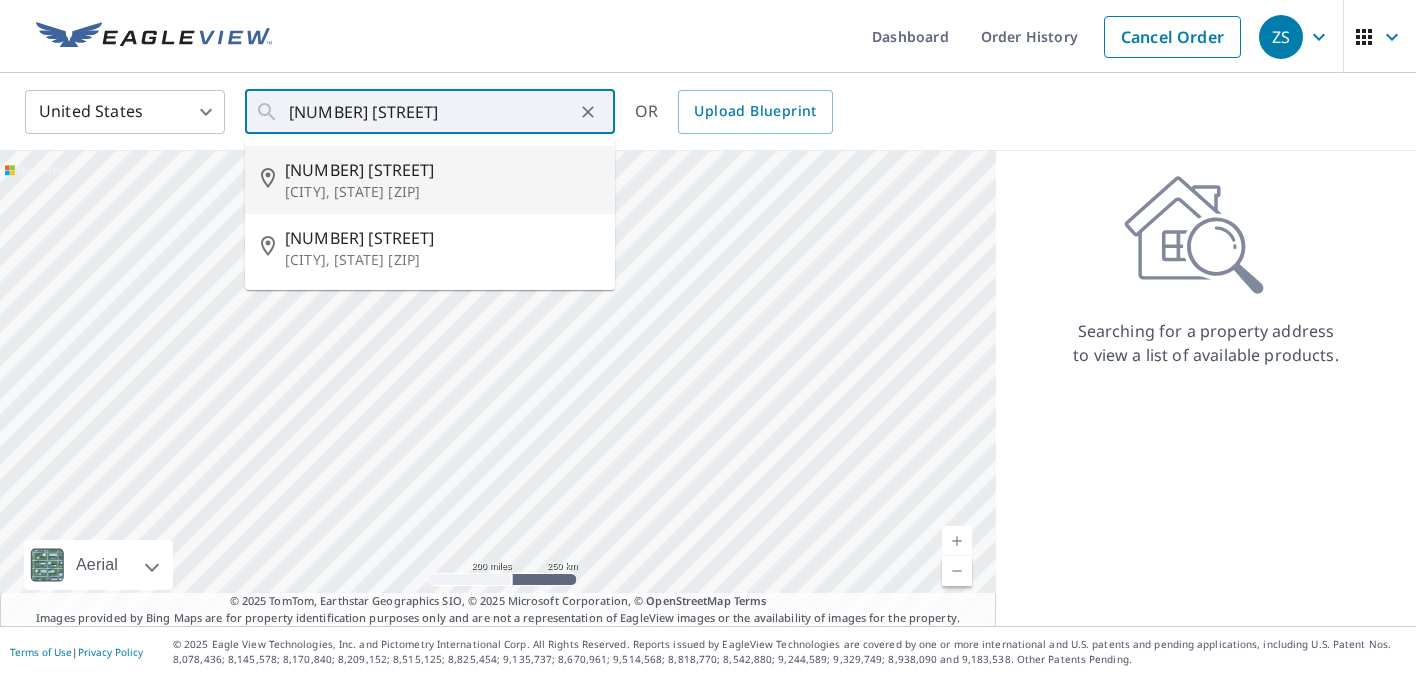 type on "[NUMBER] [STREET] [CITY], [STATE], [ZIP]" 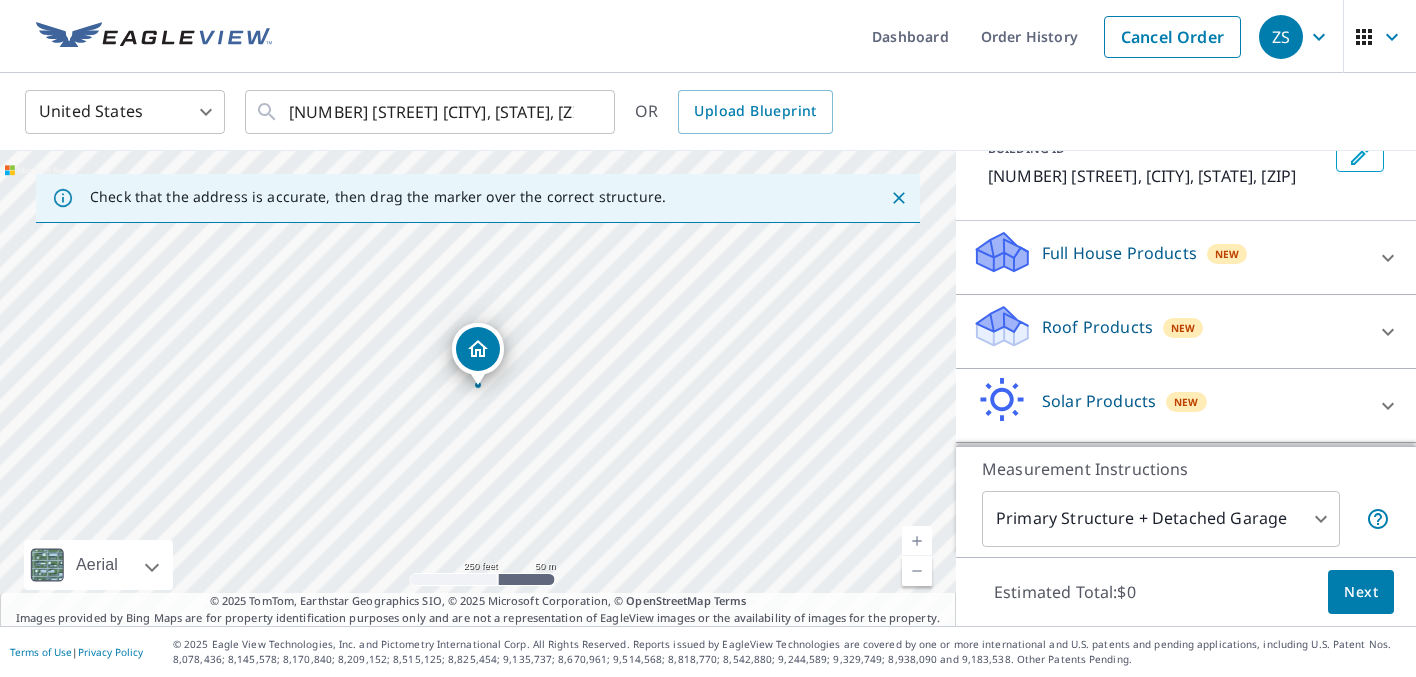 scroll, scrollTop: 141, scrollLeft: 0, axis: vertical 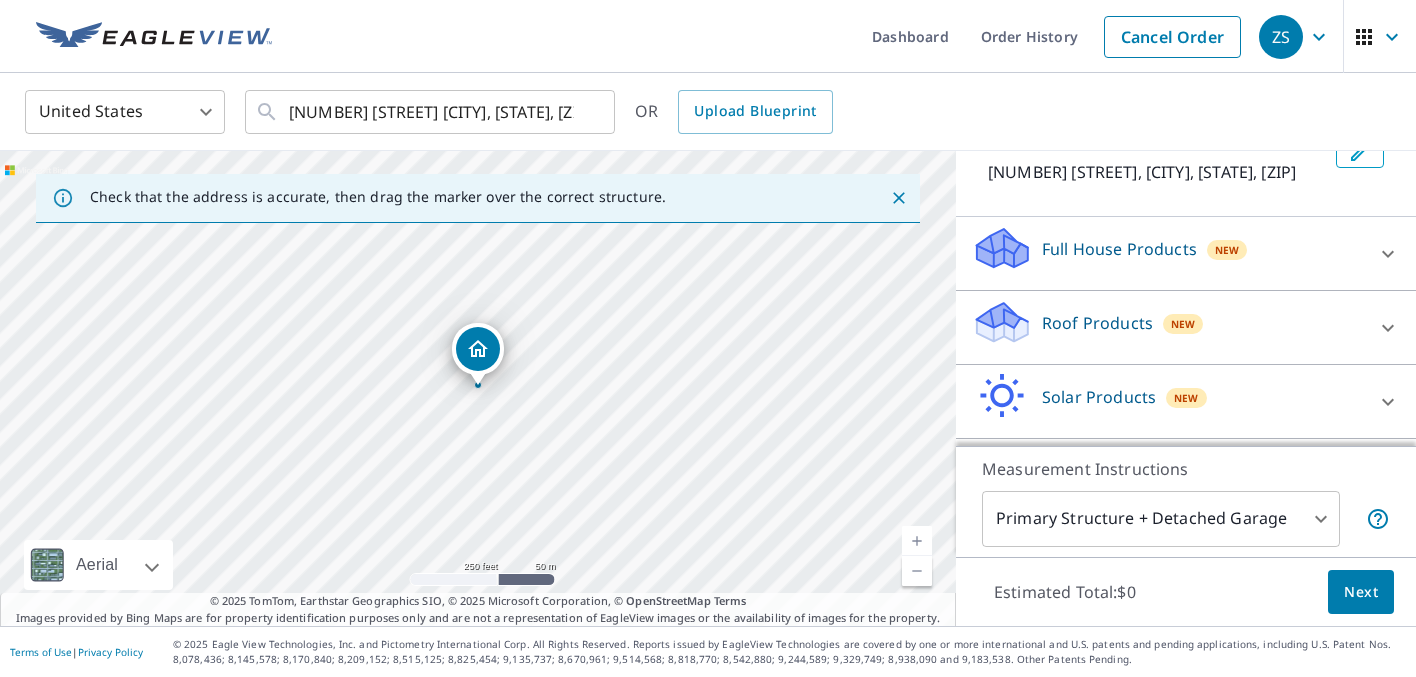 click on "Roof Products" at bounding box center (1097, 323) 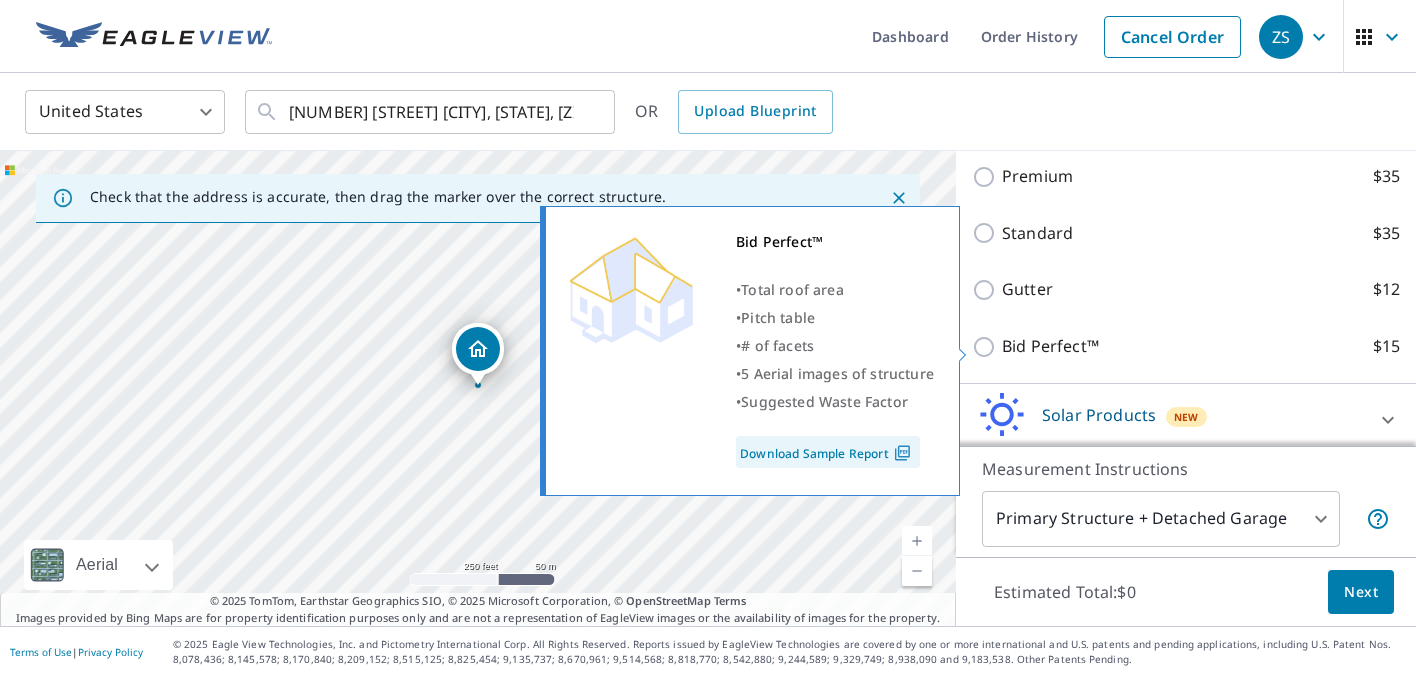 click on "Bid Perfect™" at bounding box center (1050, 346) 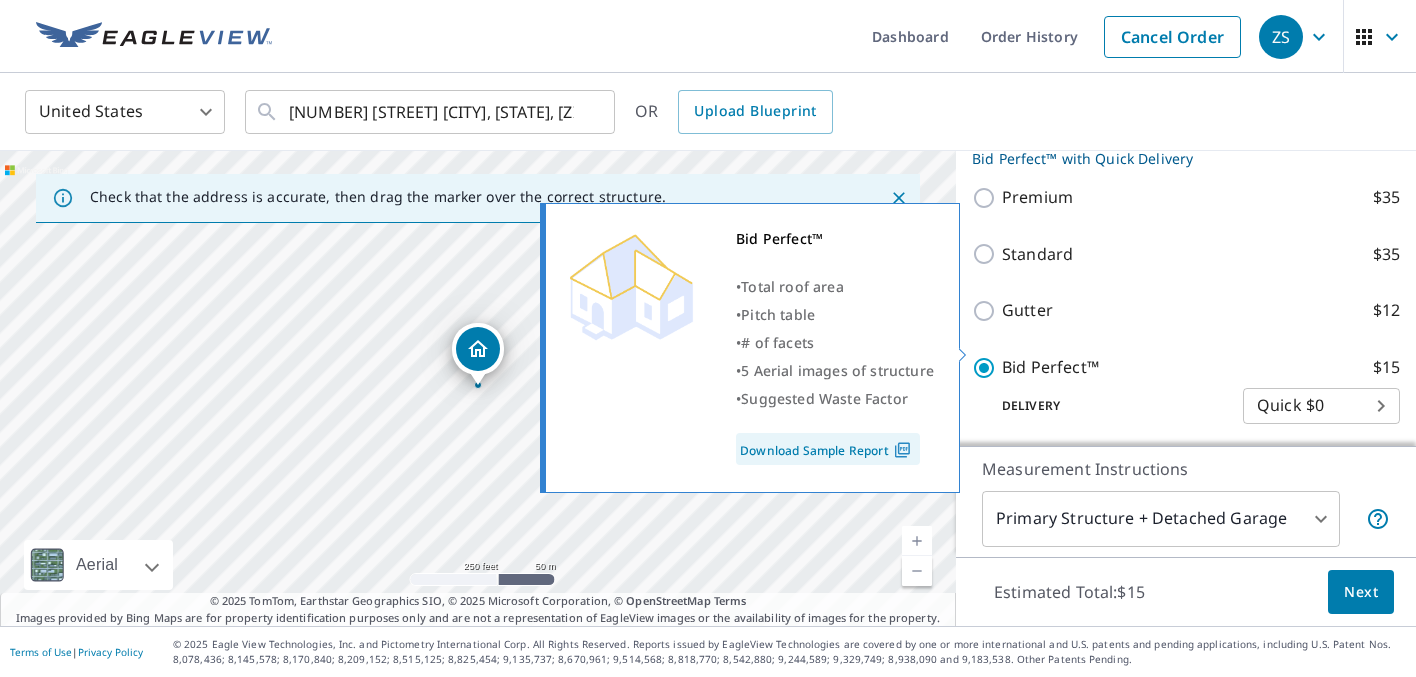 scroll, scrollTop: 370, scrollLeft: 0, axis: vertical 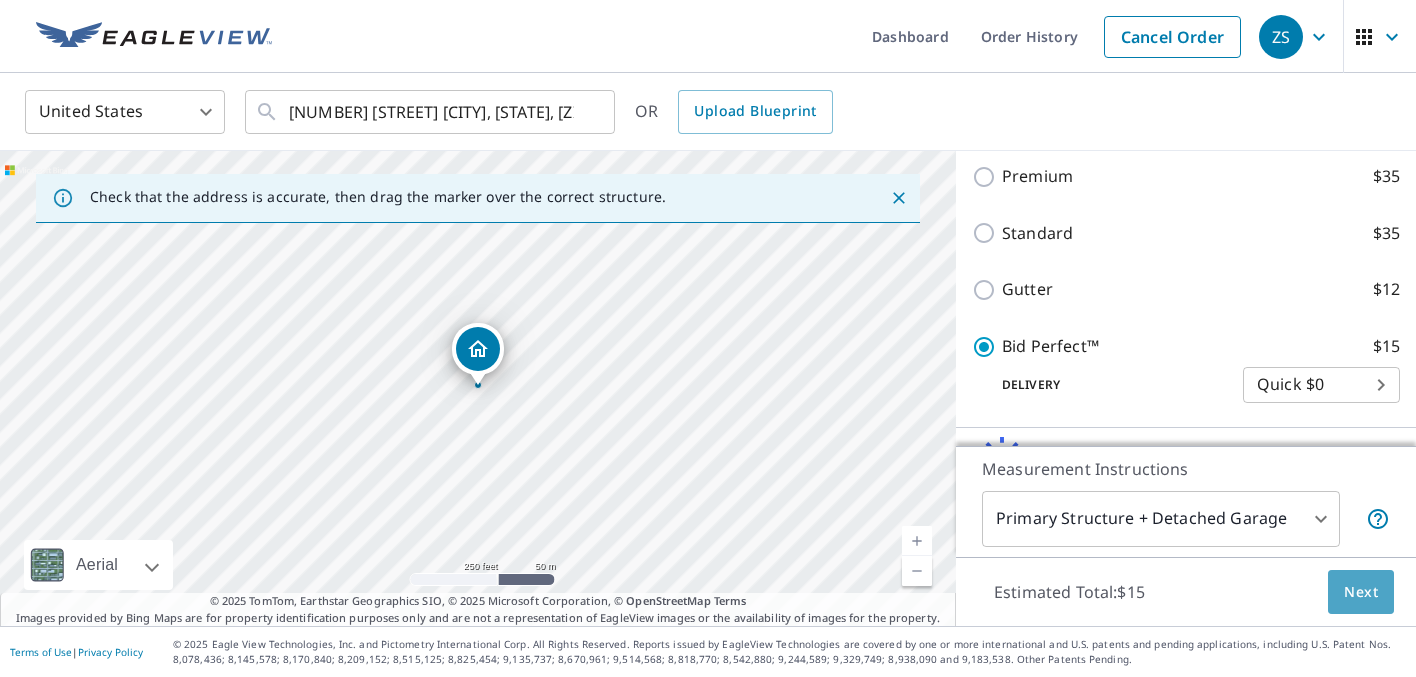 click on "Next" at bounding box center (1361, 592) 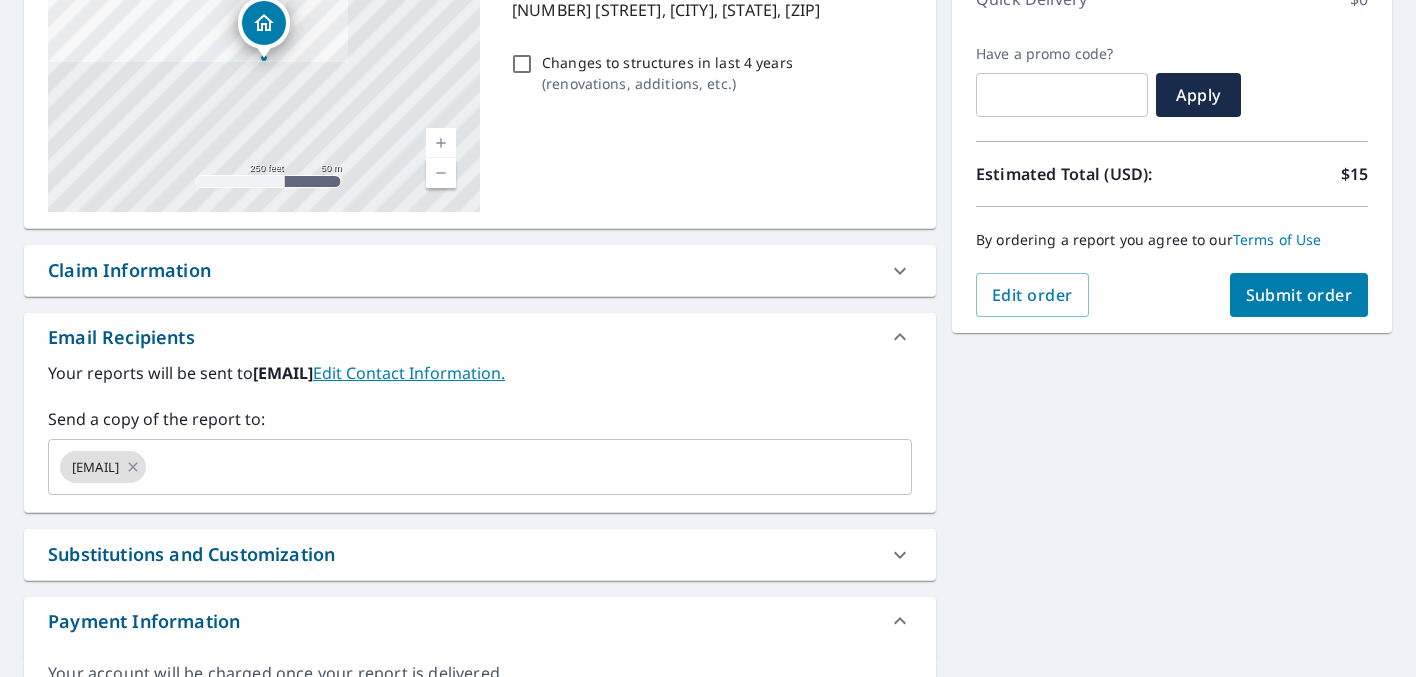 scroll, scrollTop: 420, scrollLeft: 0, axis: vertical 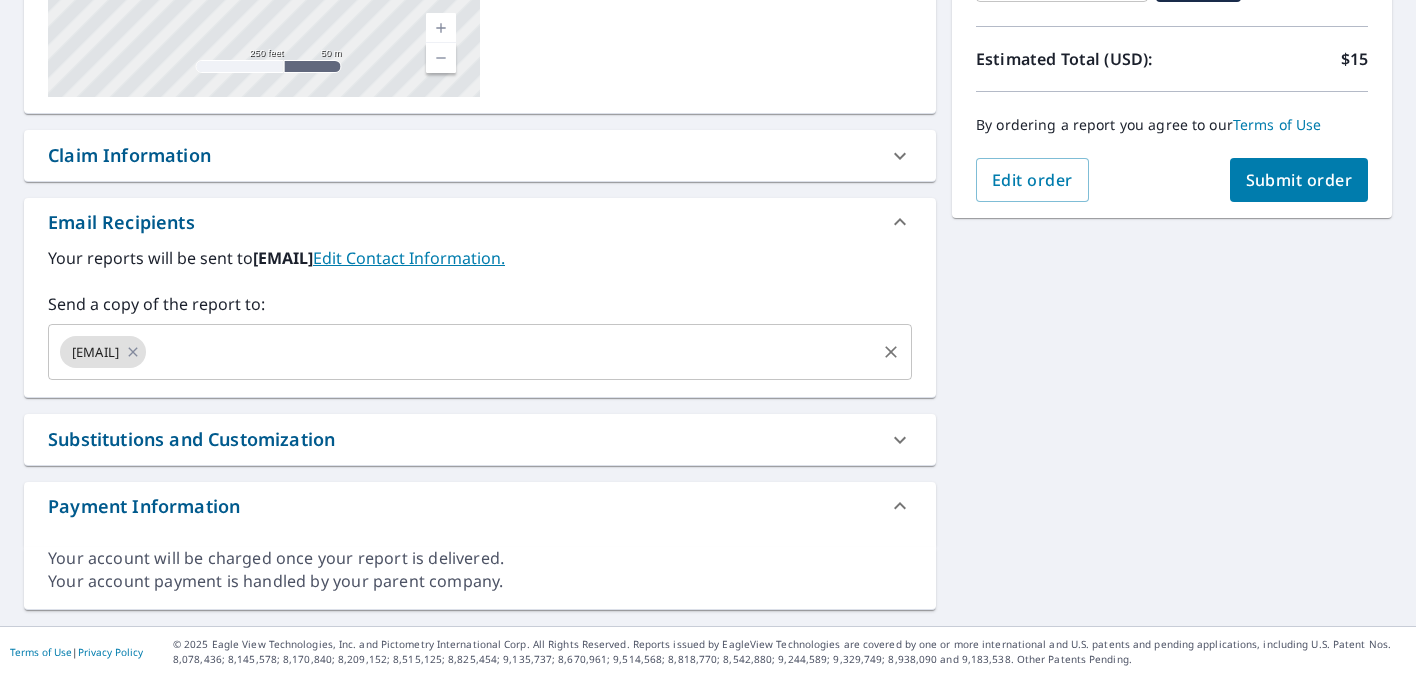 click 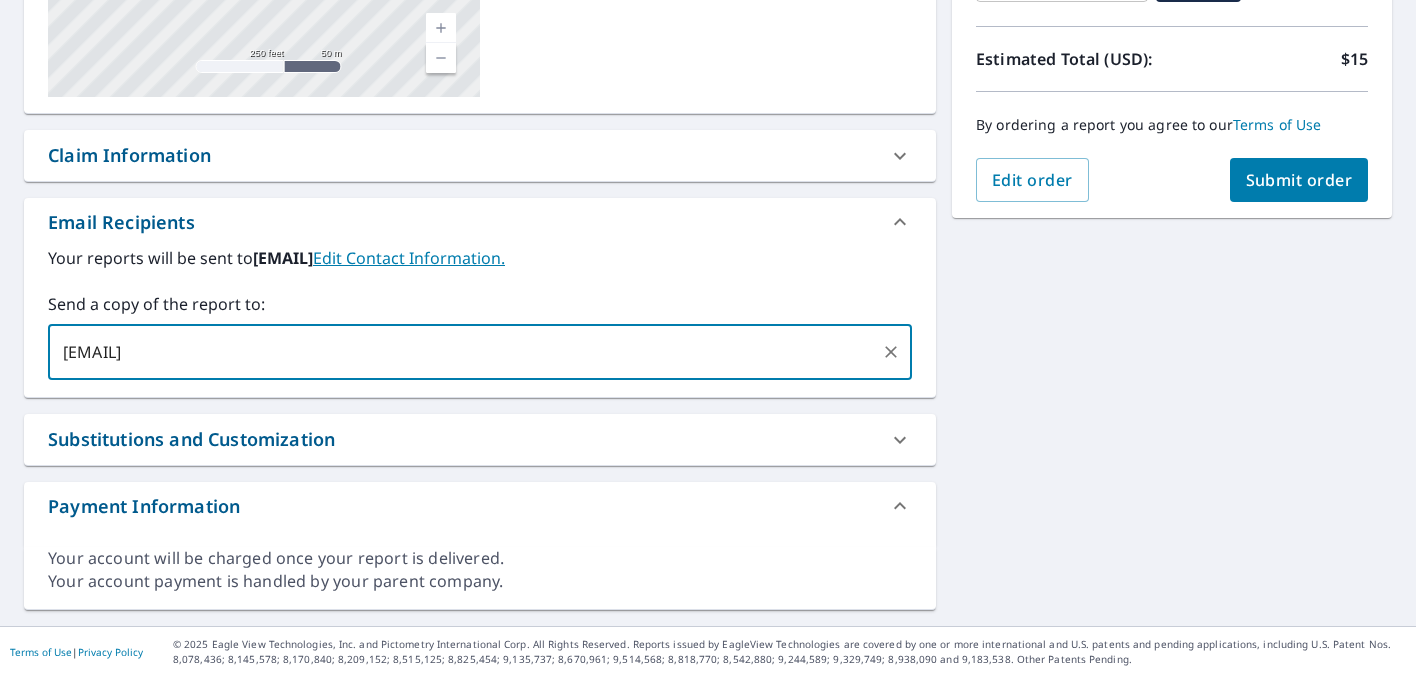 type on "[EMAIL]" 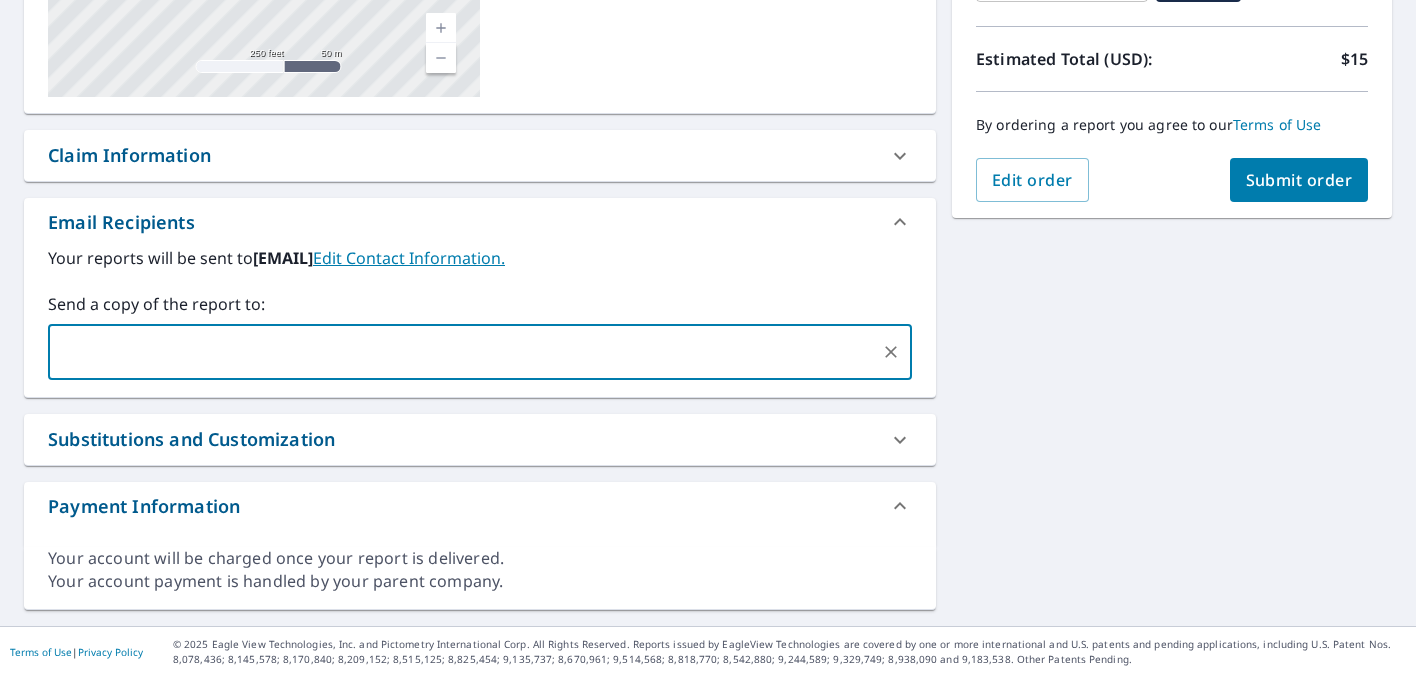 click on "Aerial Road A standard road map Aerial A detailed look from above Labels Labels 250 feet 50 m © 2025 TomTom, © Vexcel Imaging, © 2025 Microsoft Corporation,  © OpenStreetMap Terms PROPERTY TYPE Residential BUILDING ID [NUMBER] [STREET], [CITY], [STATE], [ZIP] Changes to structures in last 4 years ( renovations, additions, etc. ) Claim Information Claim number ​ Claim information ​ PO number ​ Date of loss ​ Cat ID ​ Email Recipients Your reports will be sent to  [EMAIL].  Edit Contact Information. Send a copy of the report to: ​ Substitutions and Customization Roof measurement report substitutions If a Bid Perfect - Residential Report is unavailable send me a QuickSquares Report: Yes No Ask If a Residential/Multi-Family Report is unavailable send me a Commercial Report: Yes No Ask If a Bid Perfect - Commercial report is unavailable, send me EC3D Commercial Report: Yes No Ask If an Extended Coverage 3D Report is unavailable send me an Extended Coverage 2D Report:" at bounding box center (708, 195) 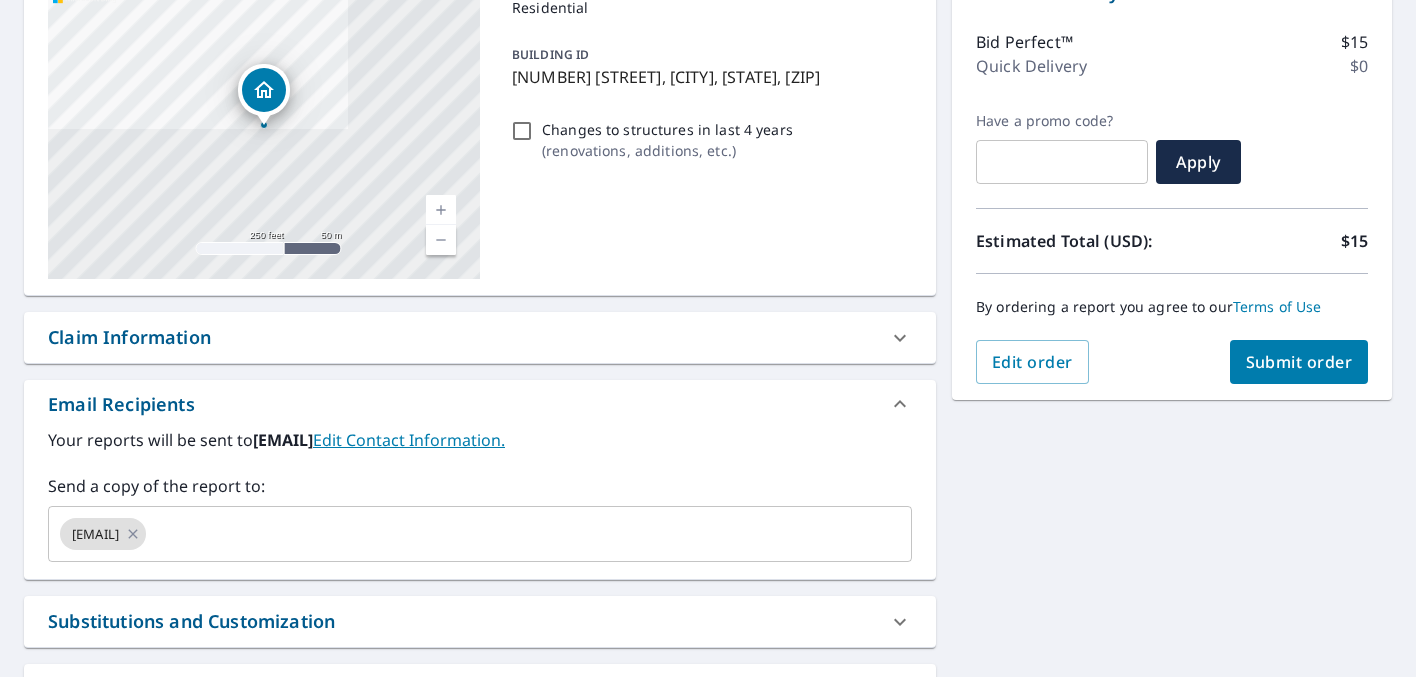 scroll, scrollTop: 0, scrollLeft: 0, axis: both 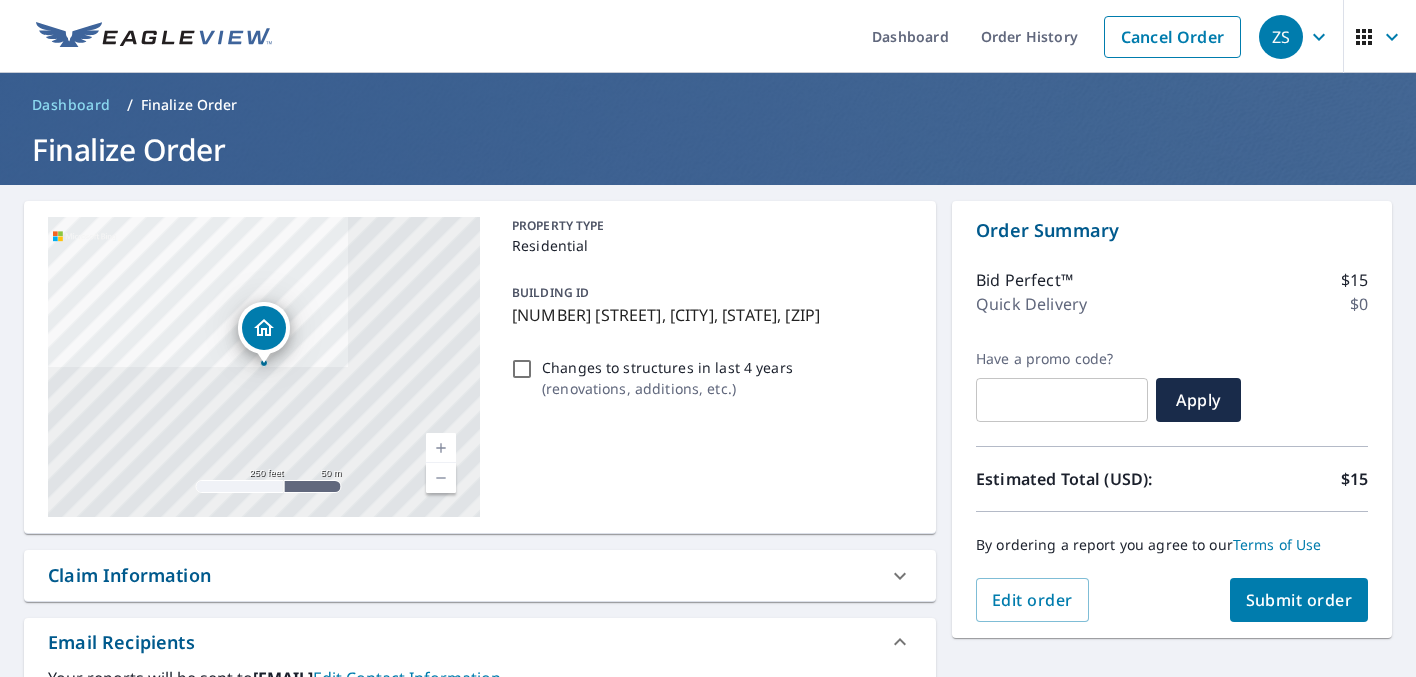 click on "Submit order" at bounding box center (1299, 600) 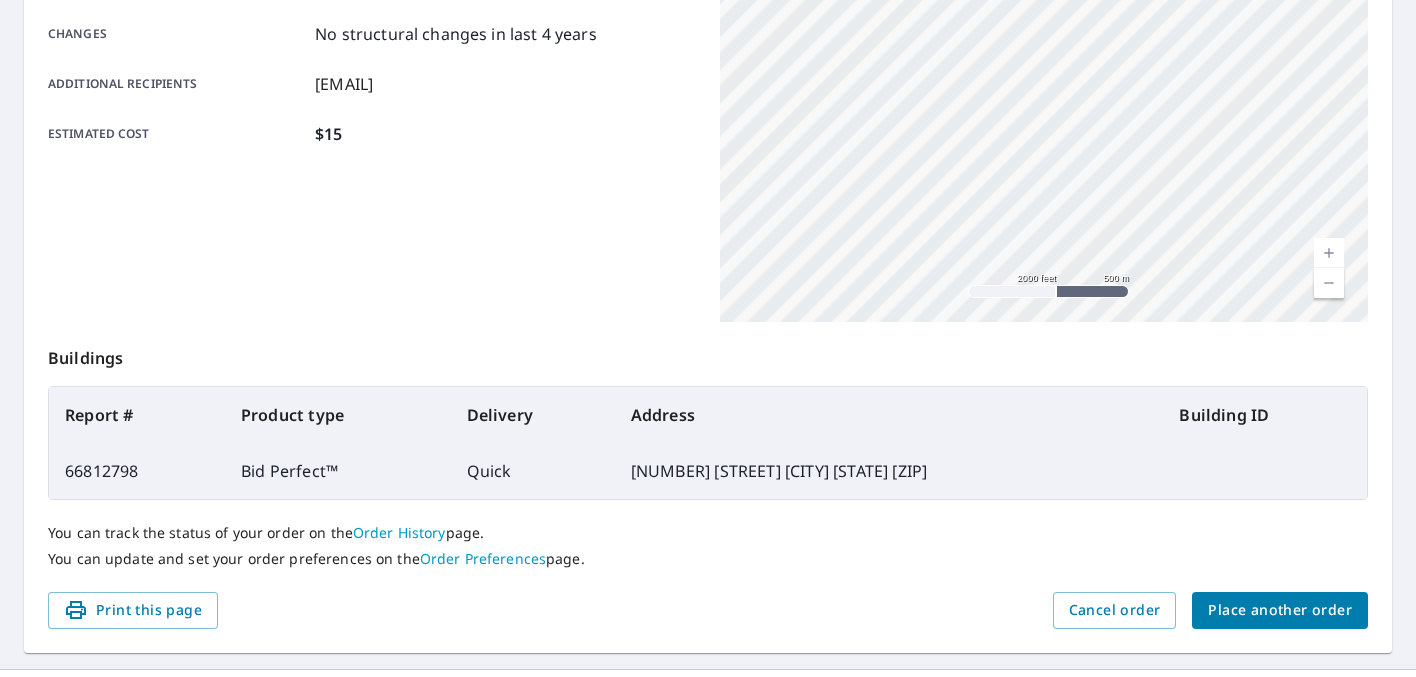 scroll, scrollTop: 499, scrollLeft: 0, axis: vertical 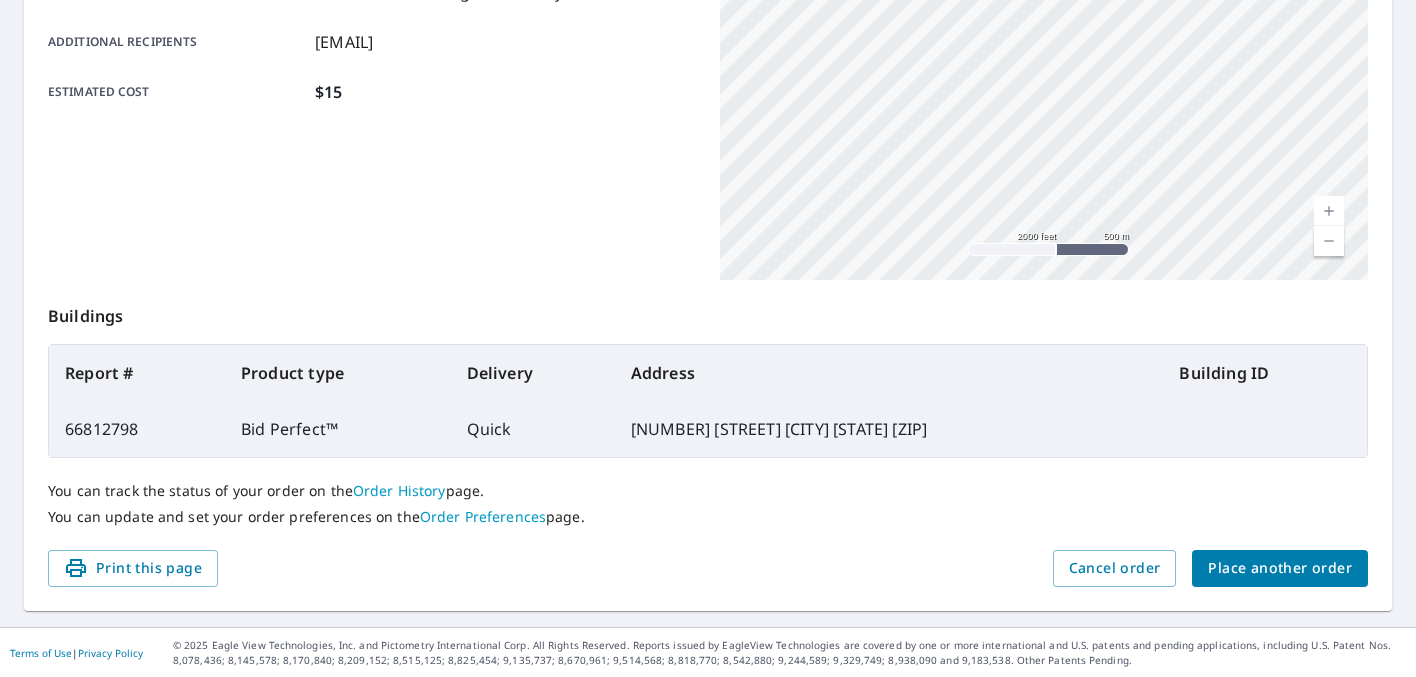 click on "Place another order" at bounding box center [1280, 568] 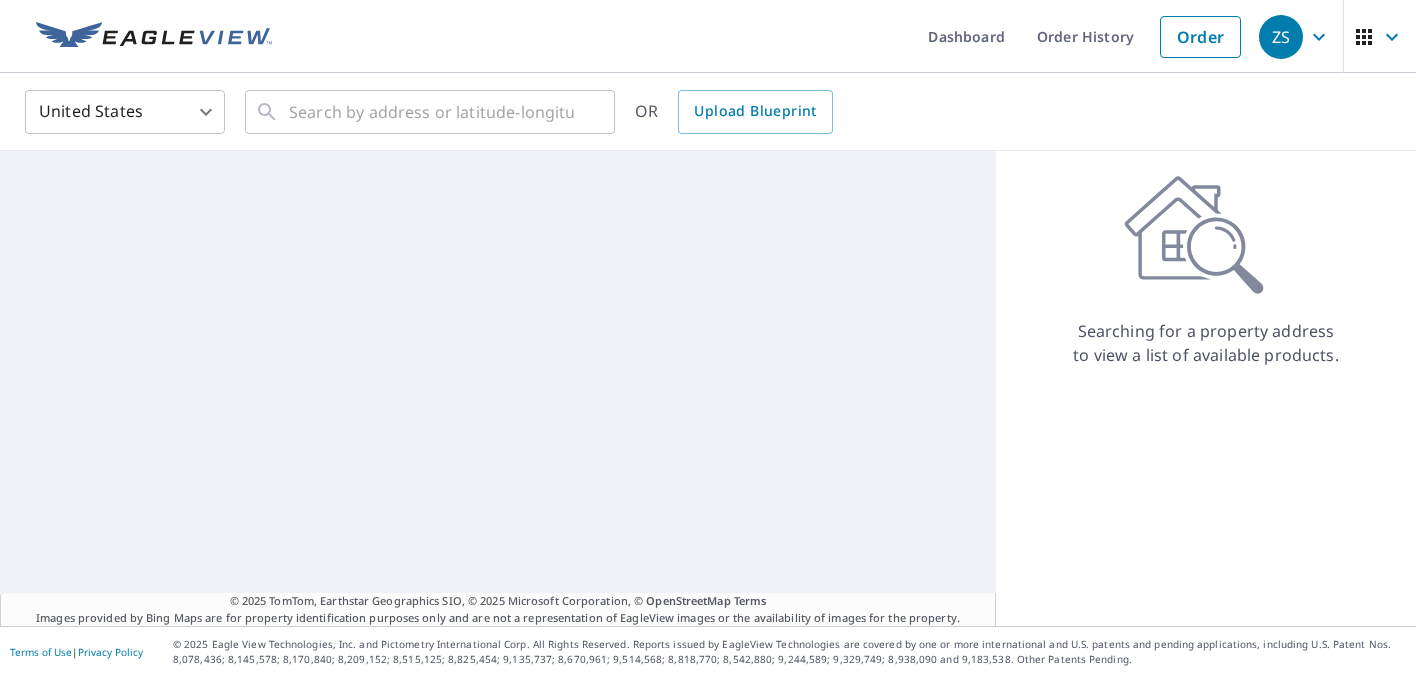 scroll, scrollTop: 0, scrollLeft: 0, axis: both 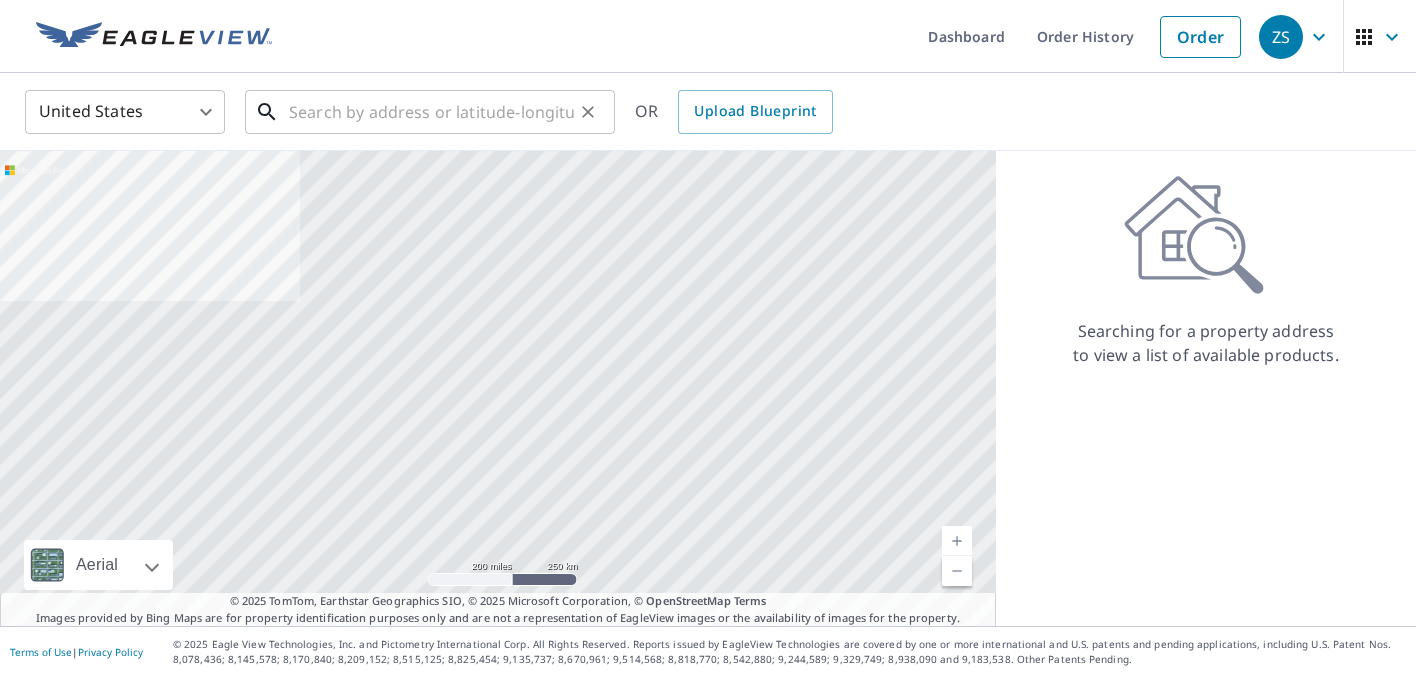 click at bounding box center [431, 112] 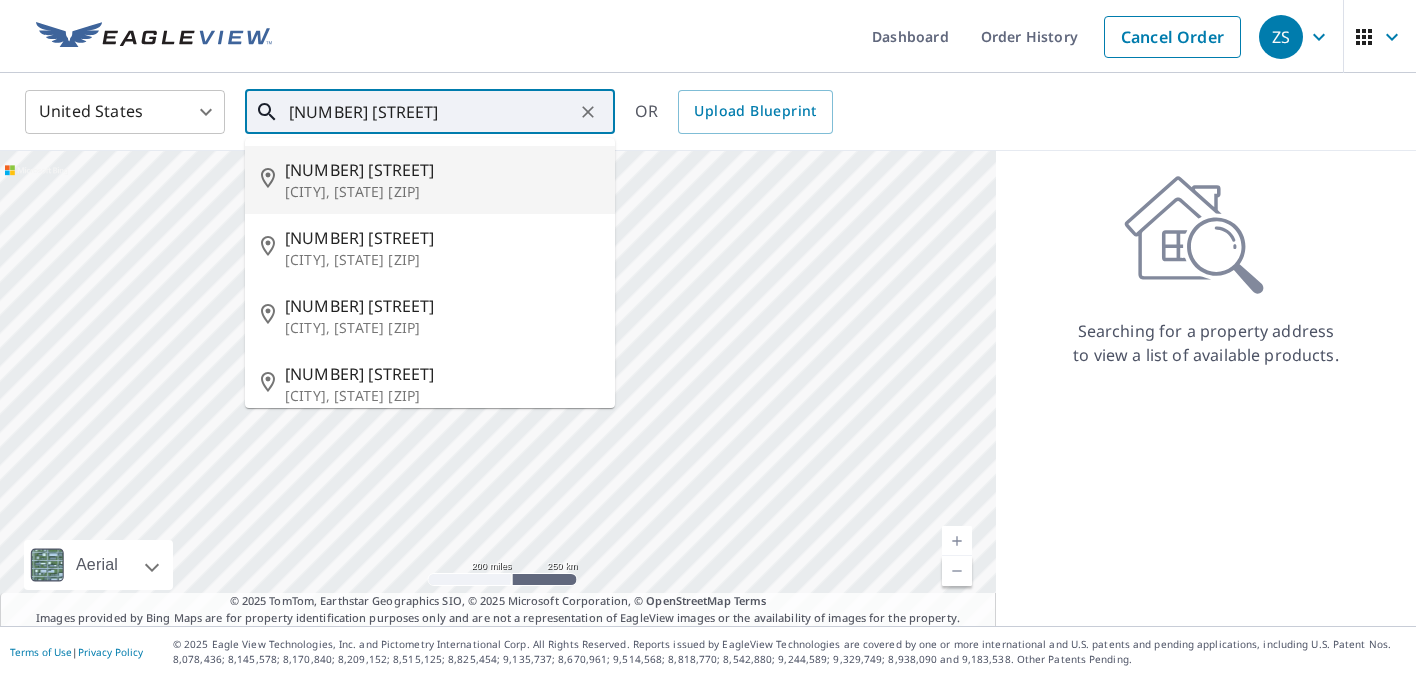 click on "[NUMBER] [STREET]" at bounding box center [442, 170] 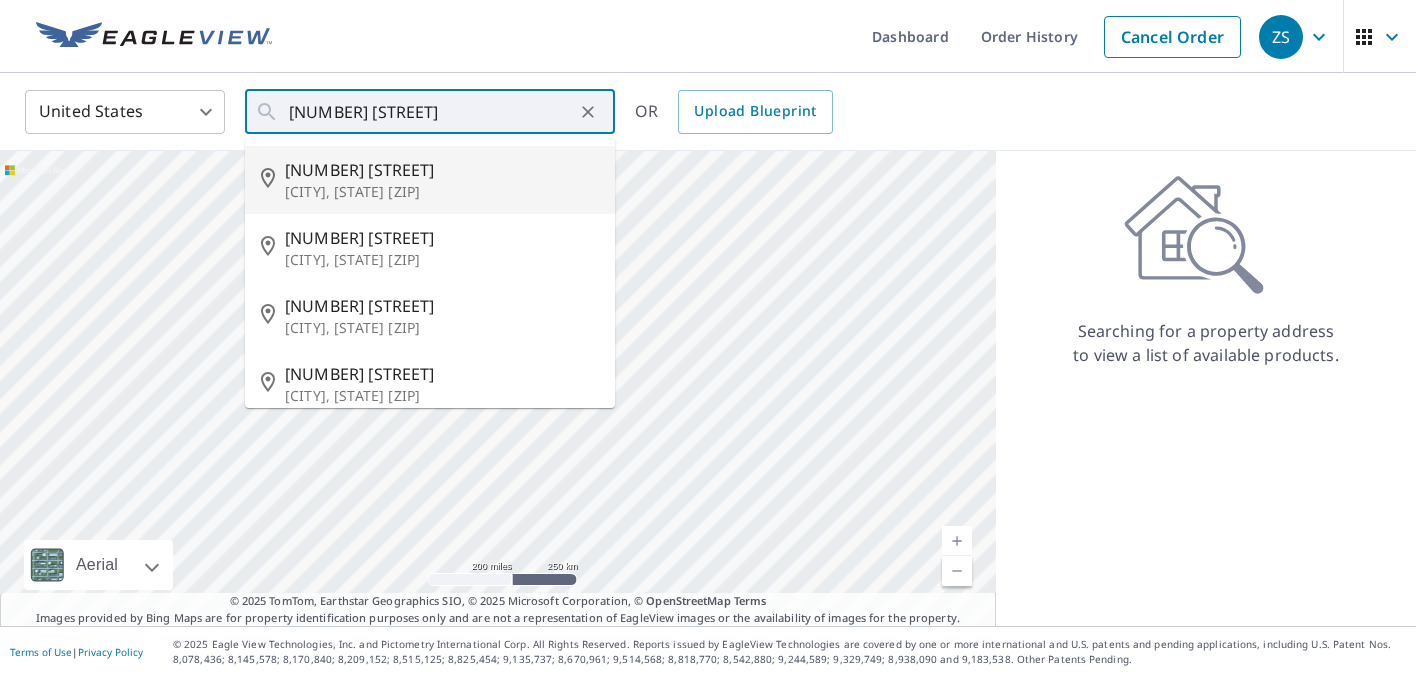 type on "[NUMBER] [STREET], [CITY] [STATE] [ZIP]" 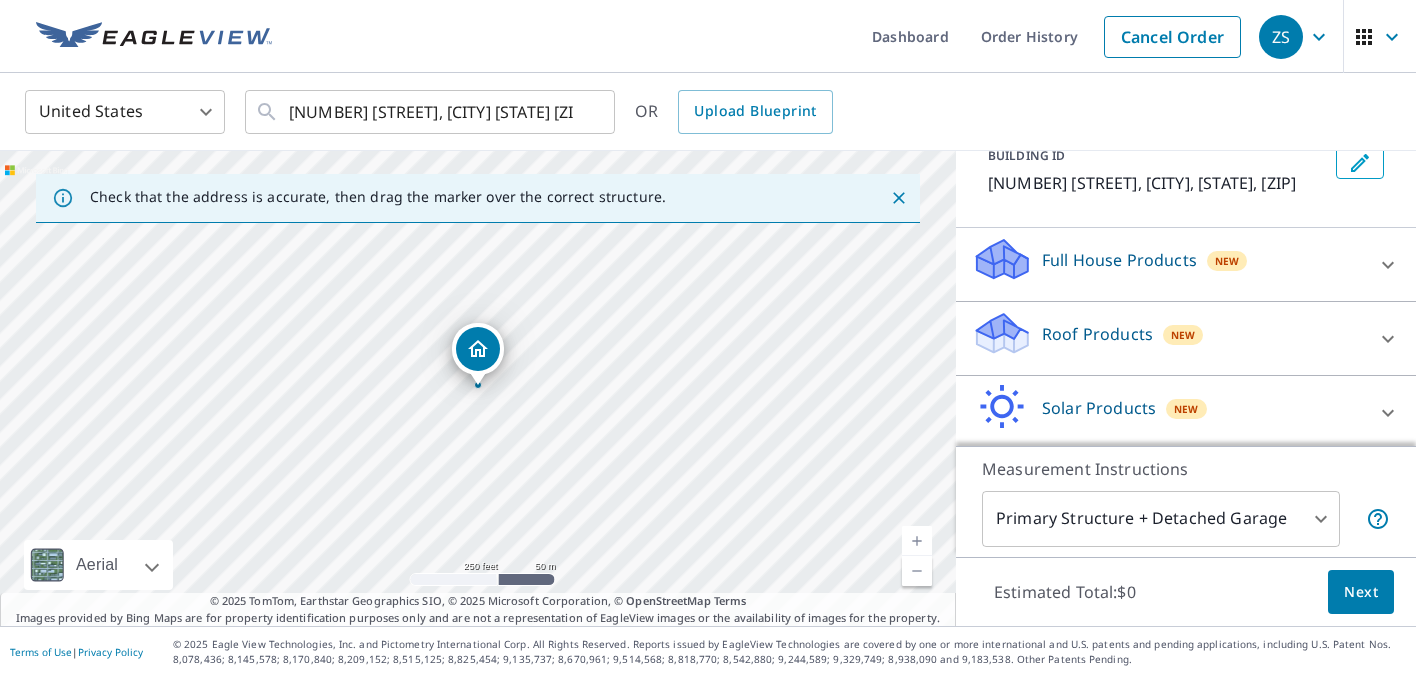 scroll, scrollTop: 208, scrollLeft: 0, axis: vertical 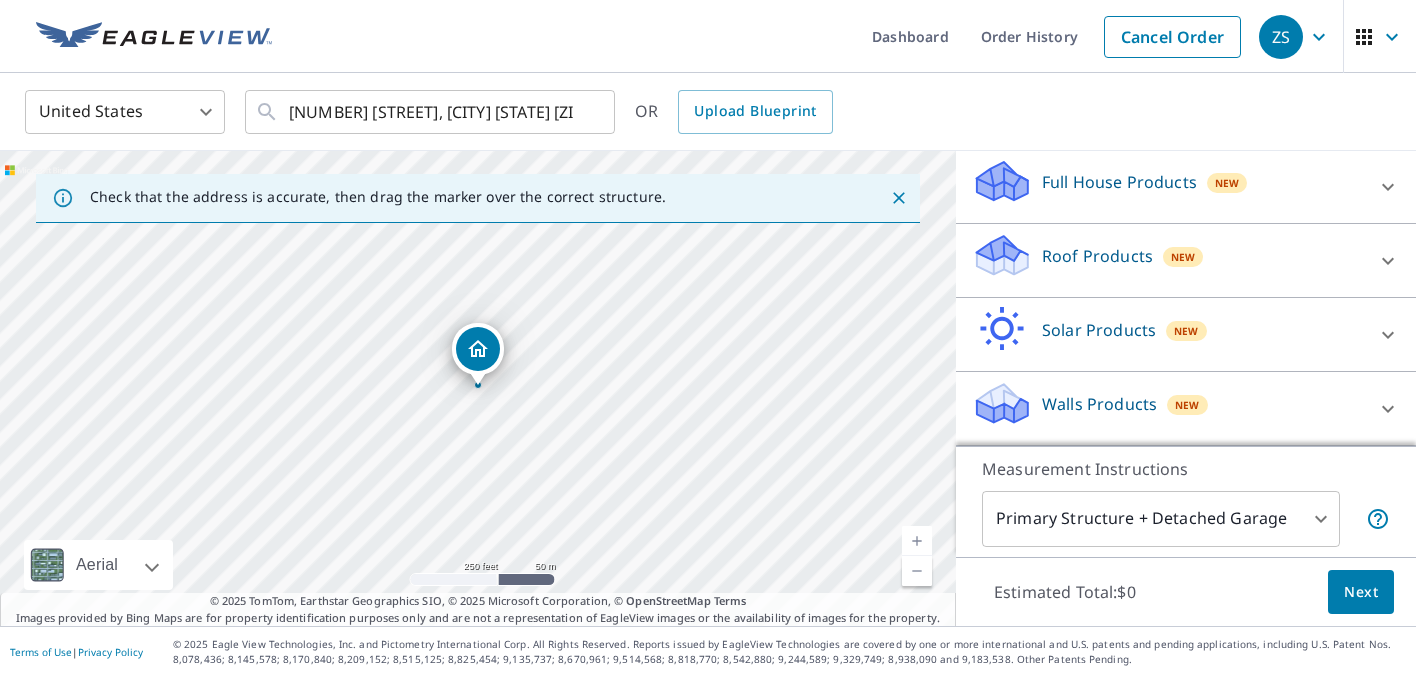 click on "Roof Products" at bounding box center (1097, 256) 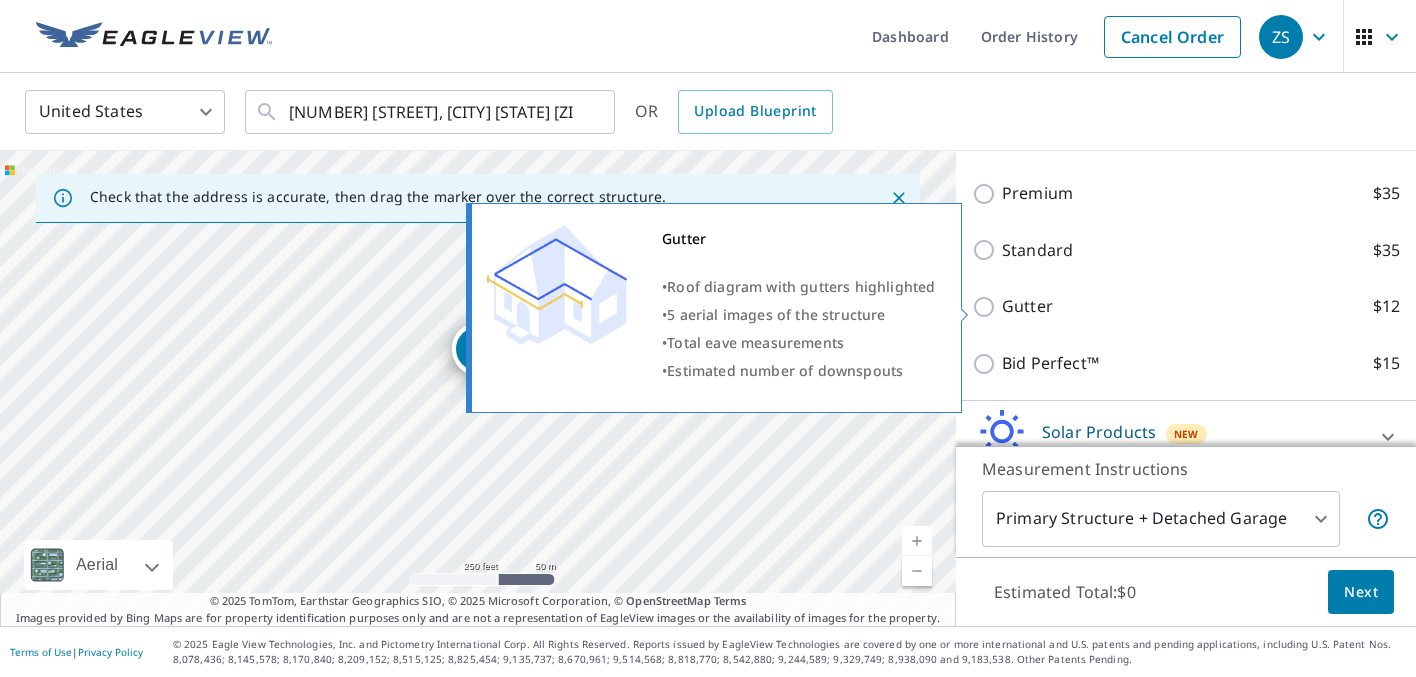 scroll, scrollTop: 337, scrollLeft: 0, axis: vertical 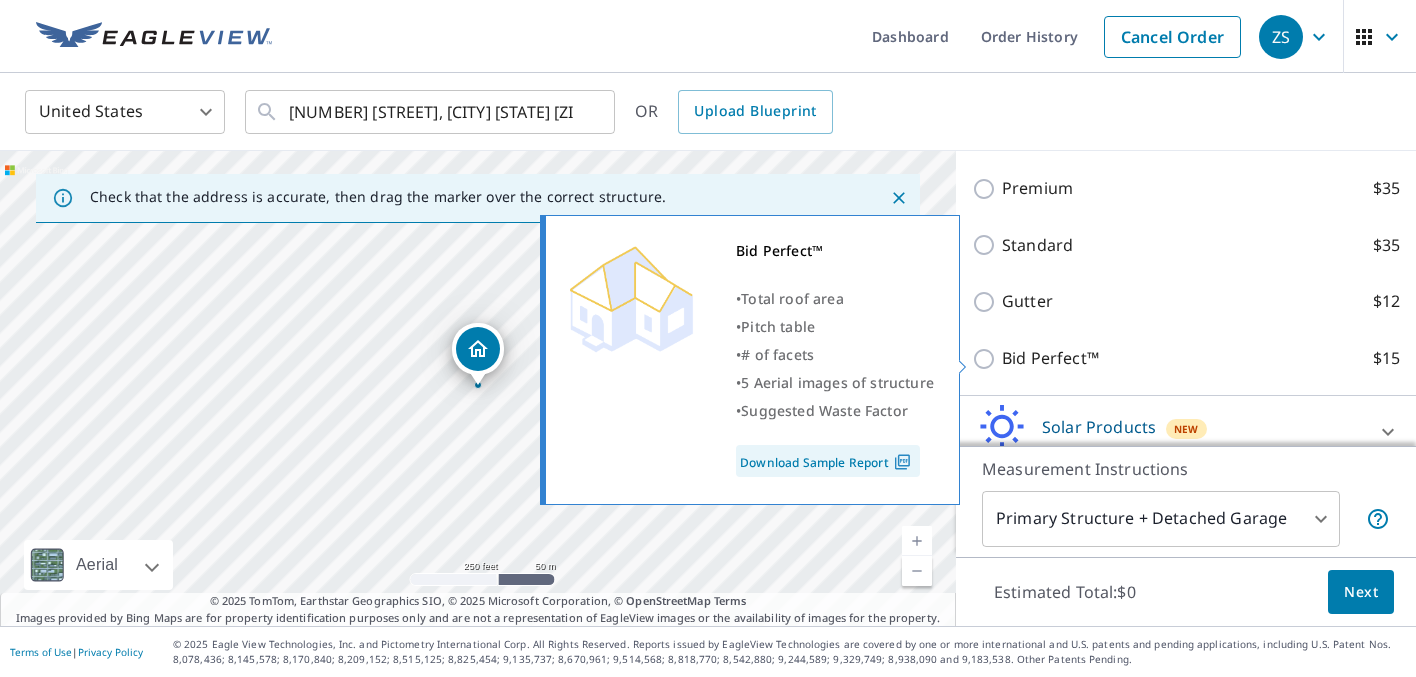 click on "Bid Perfect™" at bounding box center (1050, 358) 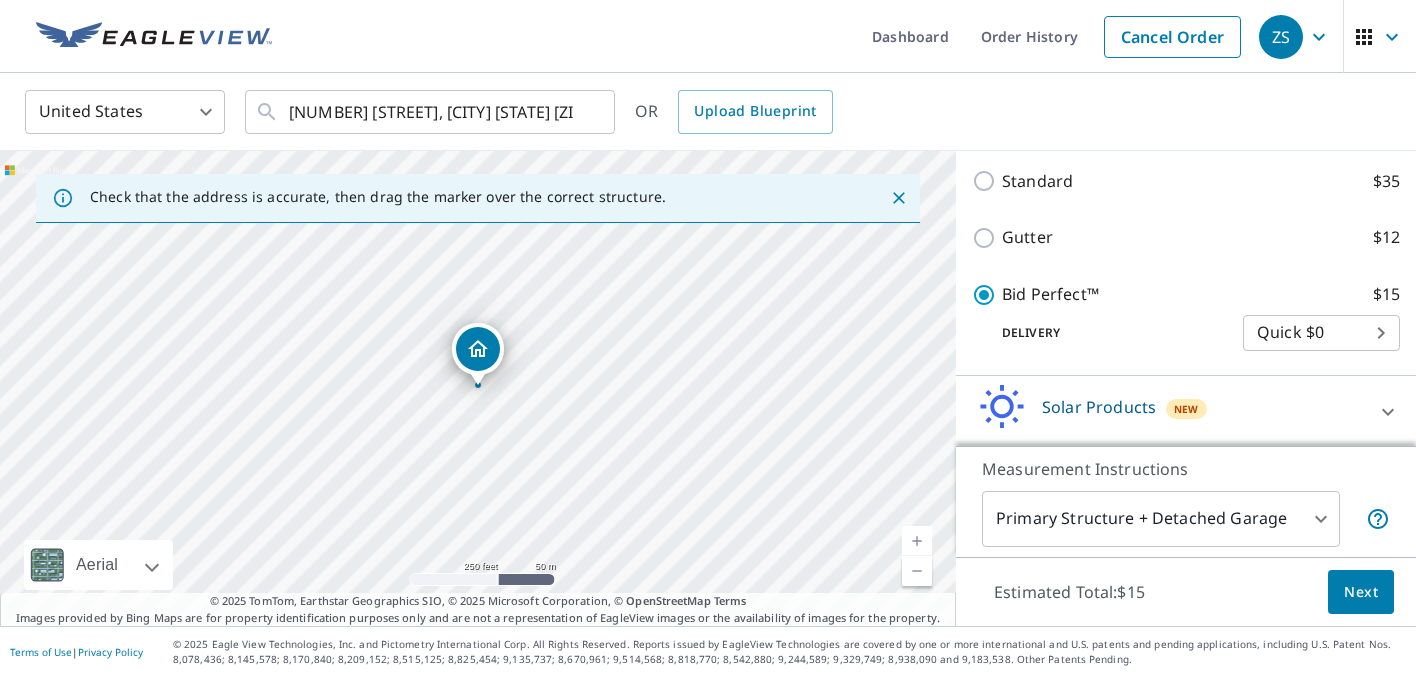 scroll, scrollTop: 502, scrollLeft: 0, axis: vertical 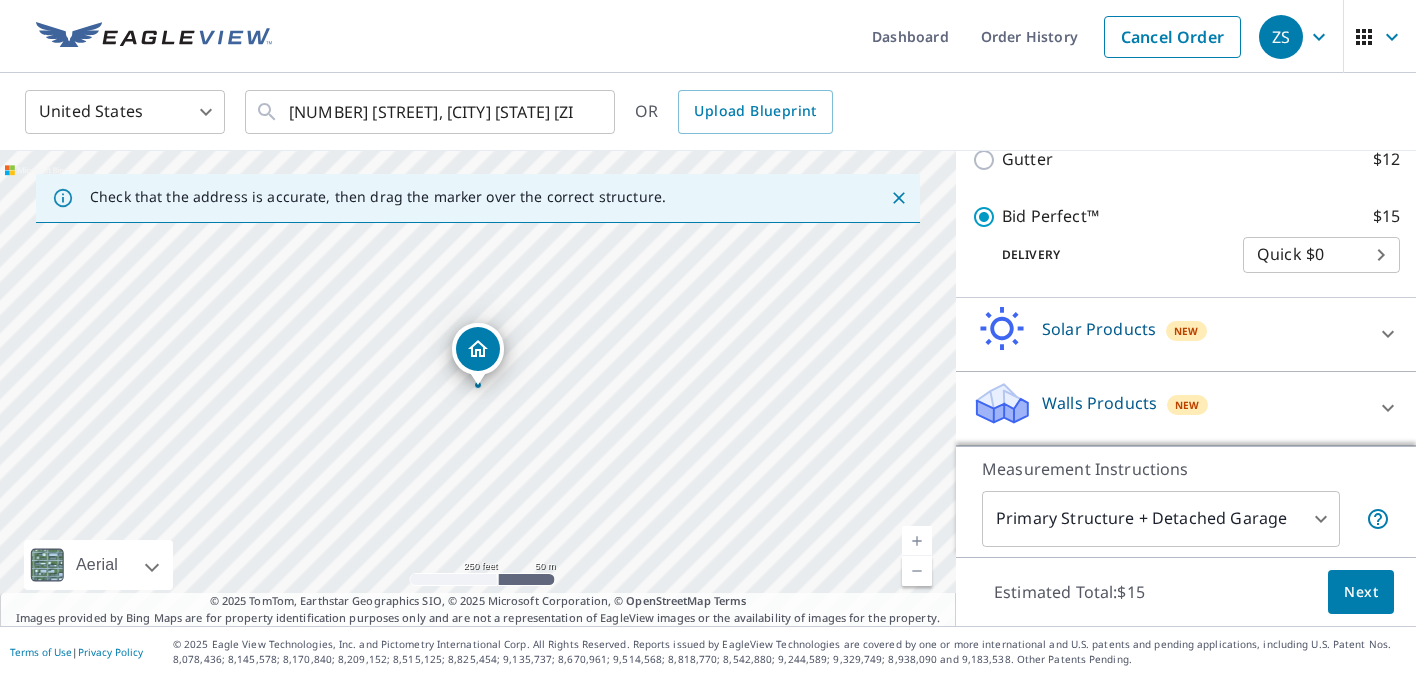 click on "Next" at bounding box center [1361, 592] 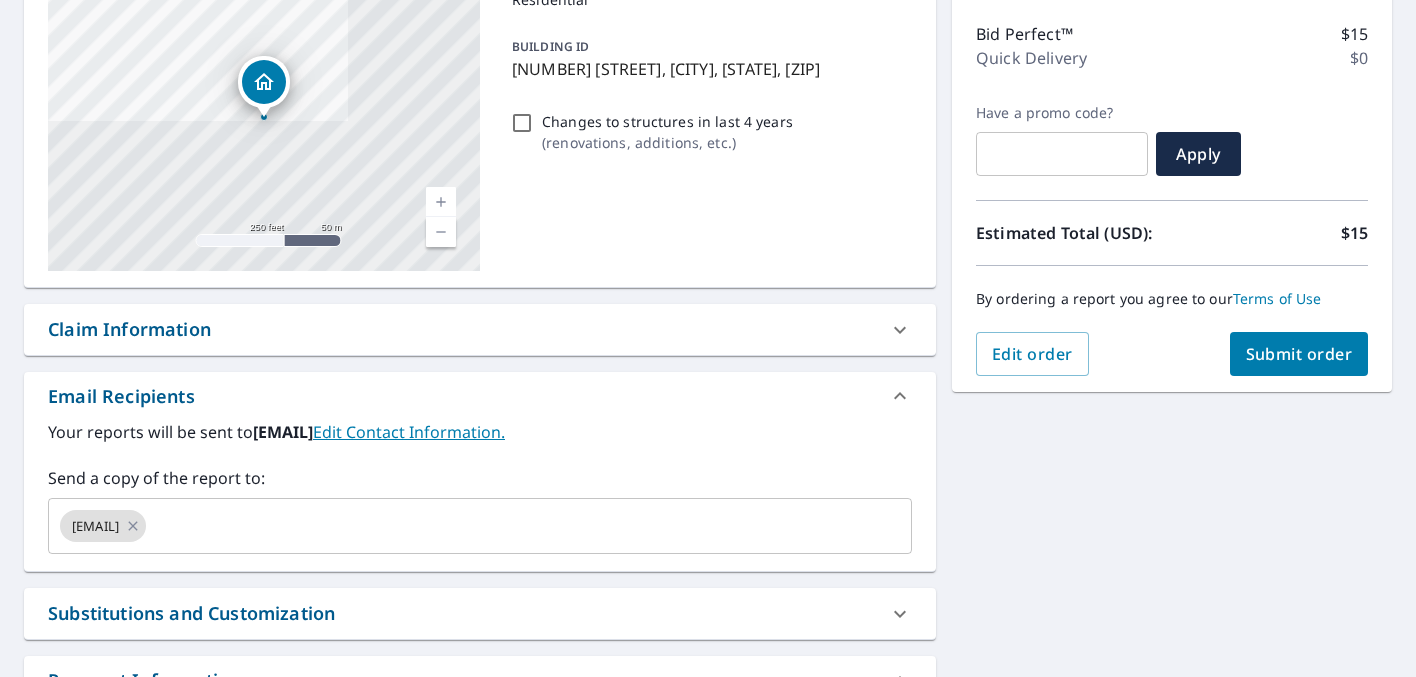 scroll, scrollTop: 333, scrollLeft: 0, axis: vertical 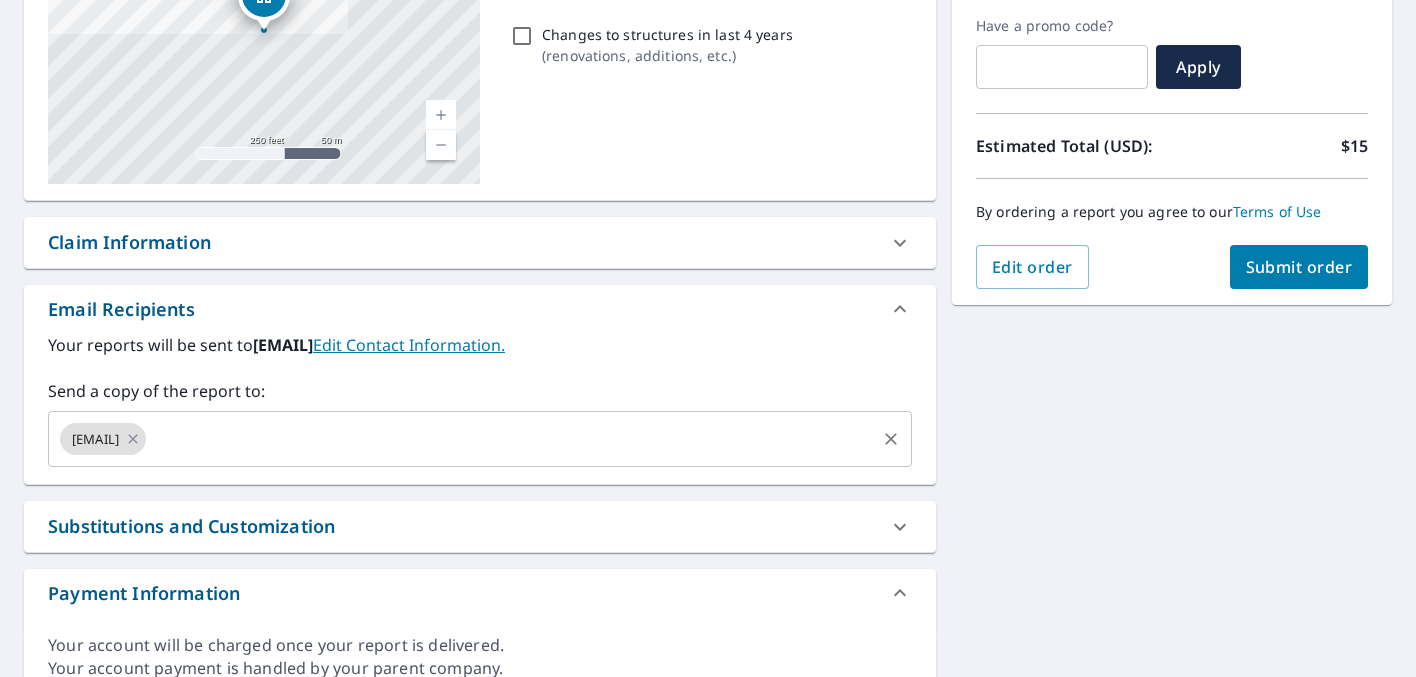 click at bounding box center (890, 439) 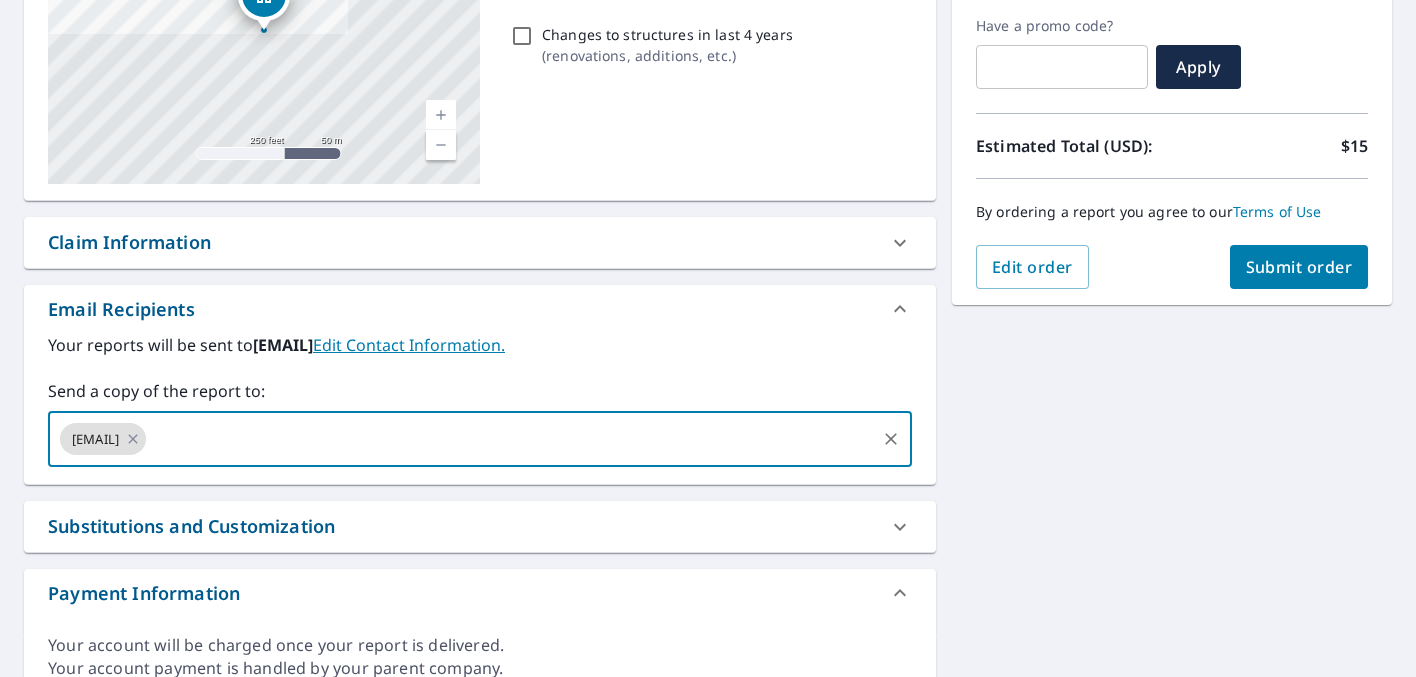 click 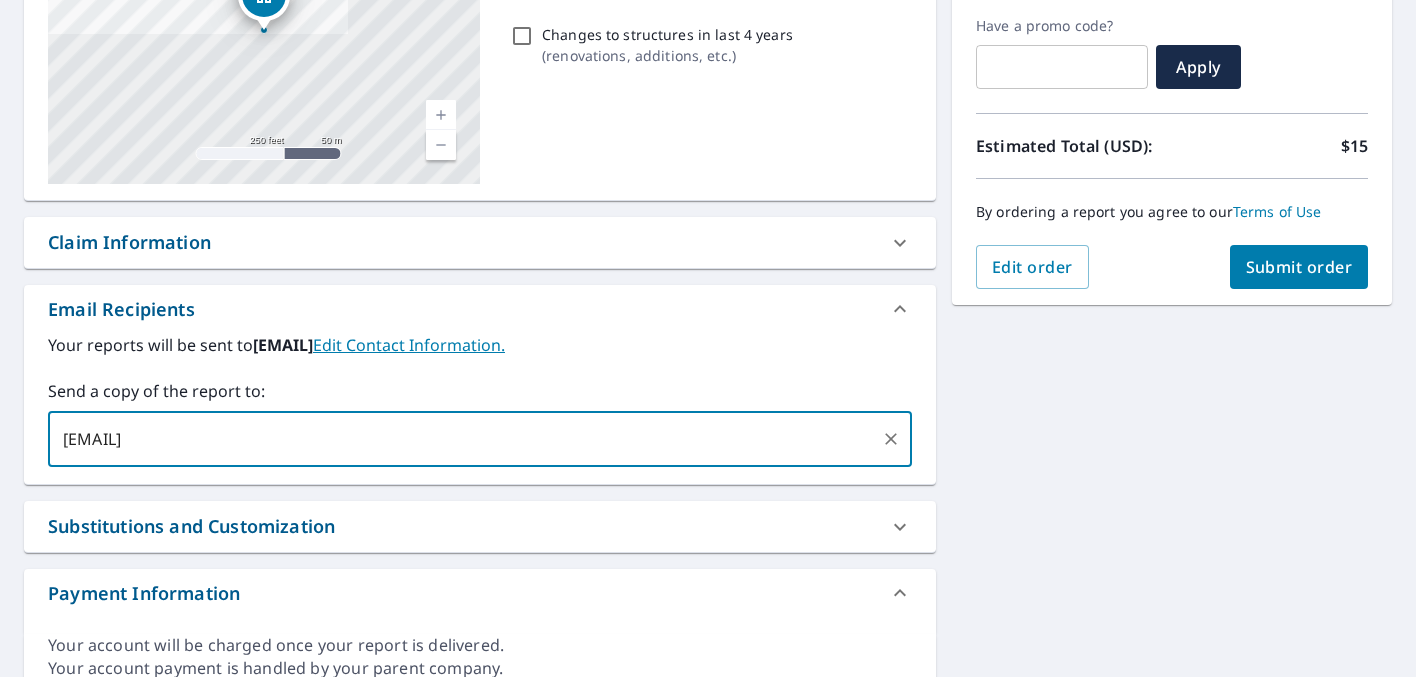 type on "[EMAIL]" 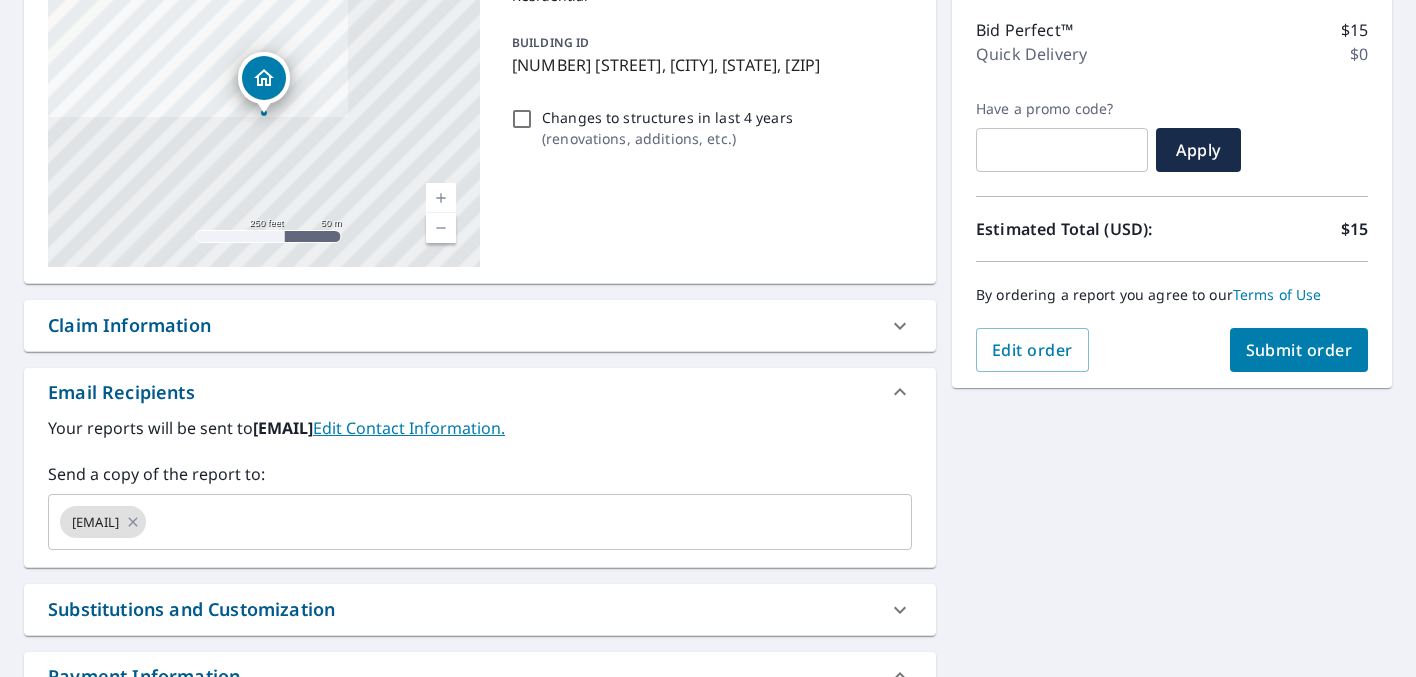 scroll, scrollTop: 0, scrollLeft: 0, axis: both 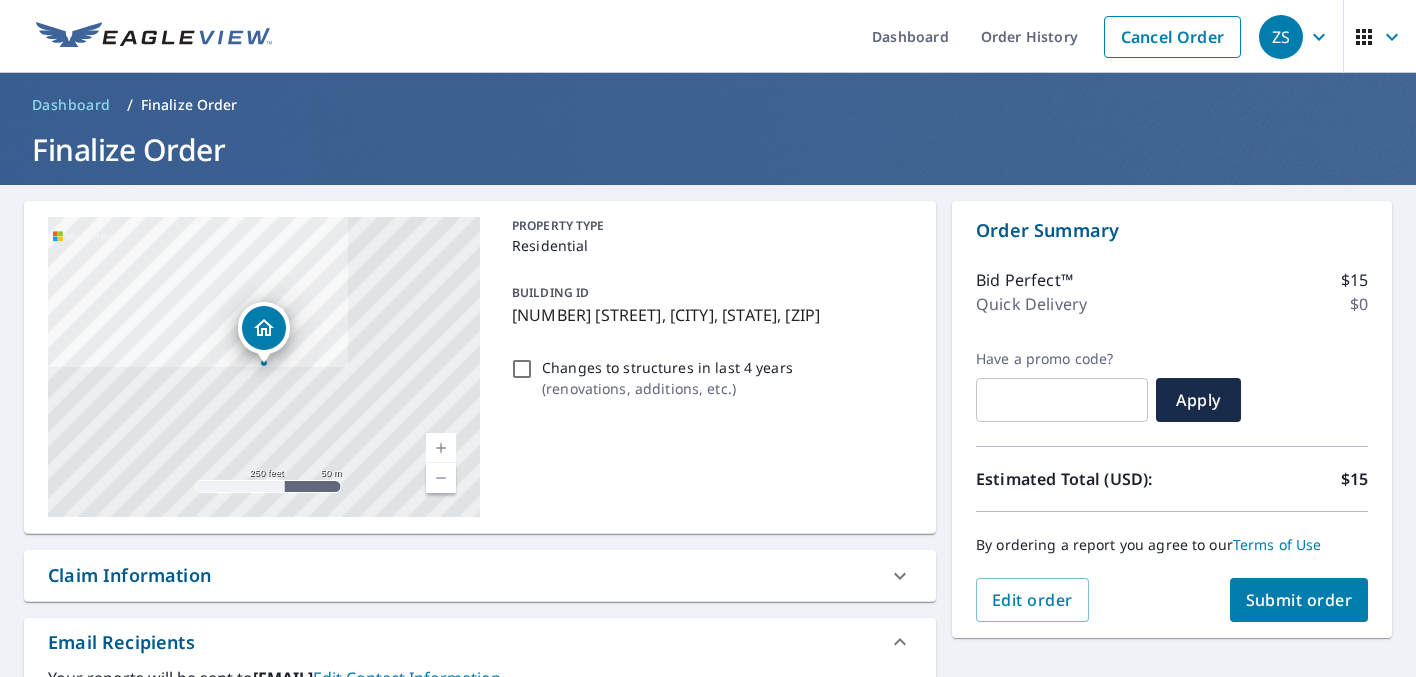click on "Submit order" at bounding box center (1299, 600) 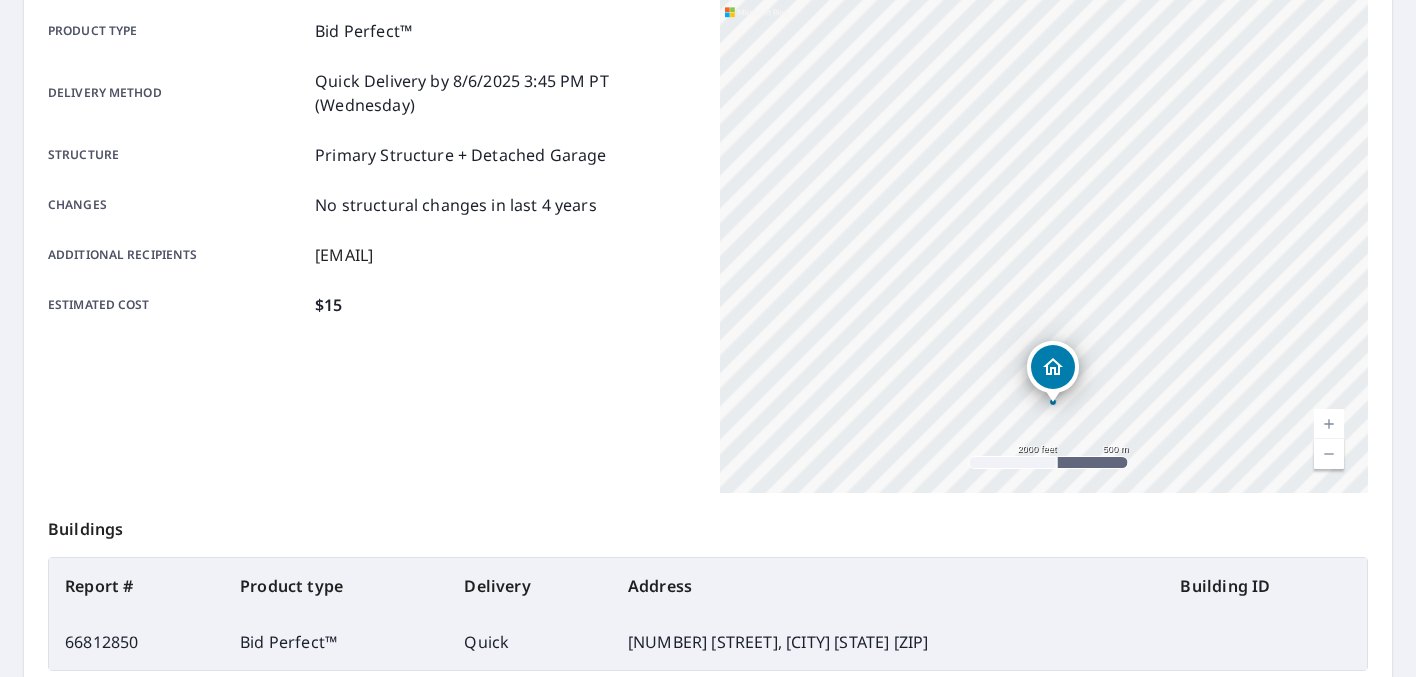 scroll, scrollTop: 499, scrollLeft: 0, axis: vertical 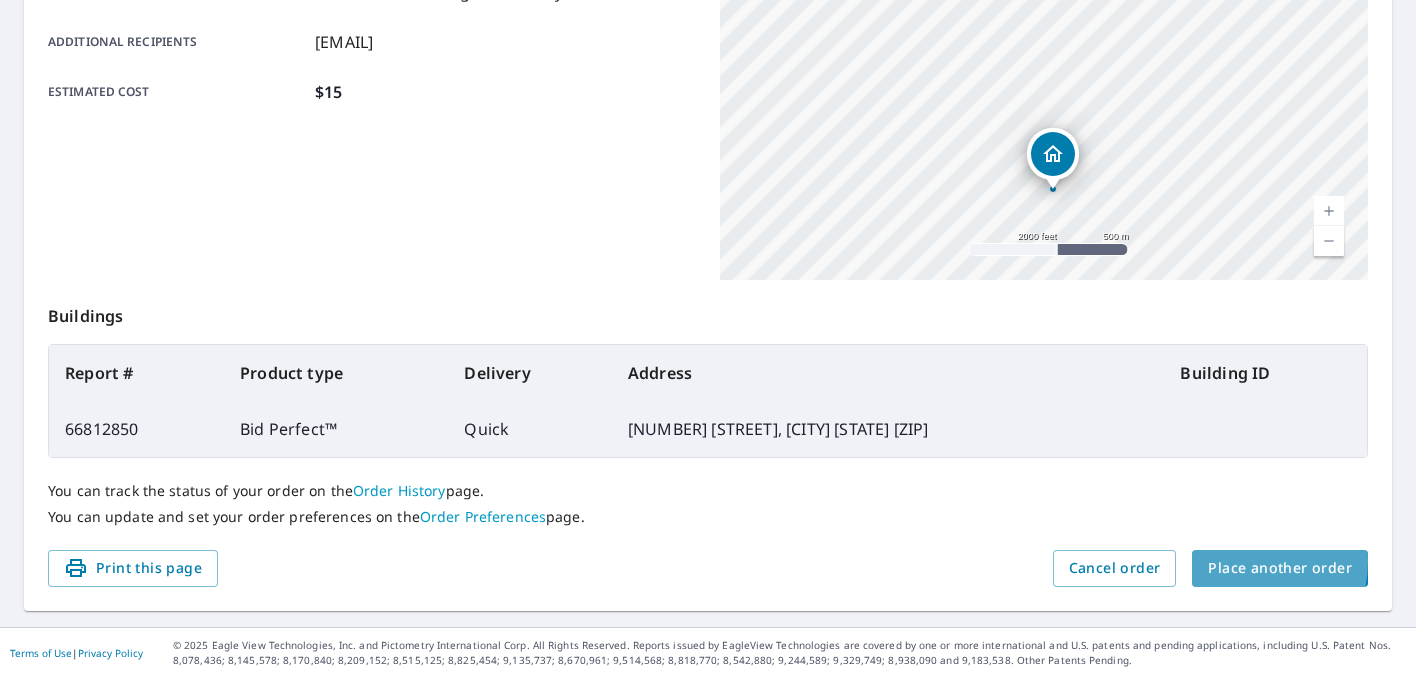 click on "Place another order" at bounding box center [1280, 568] 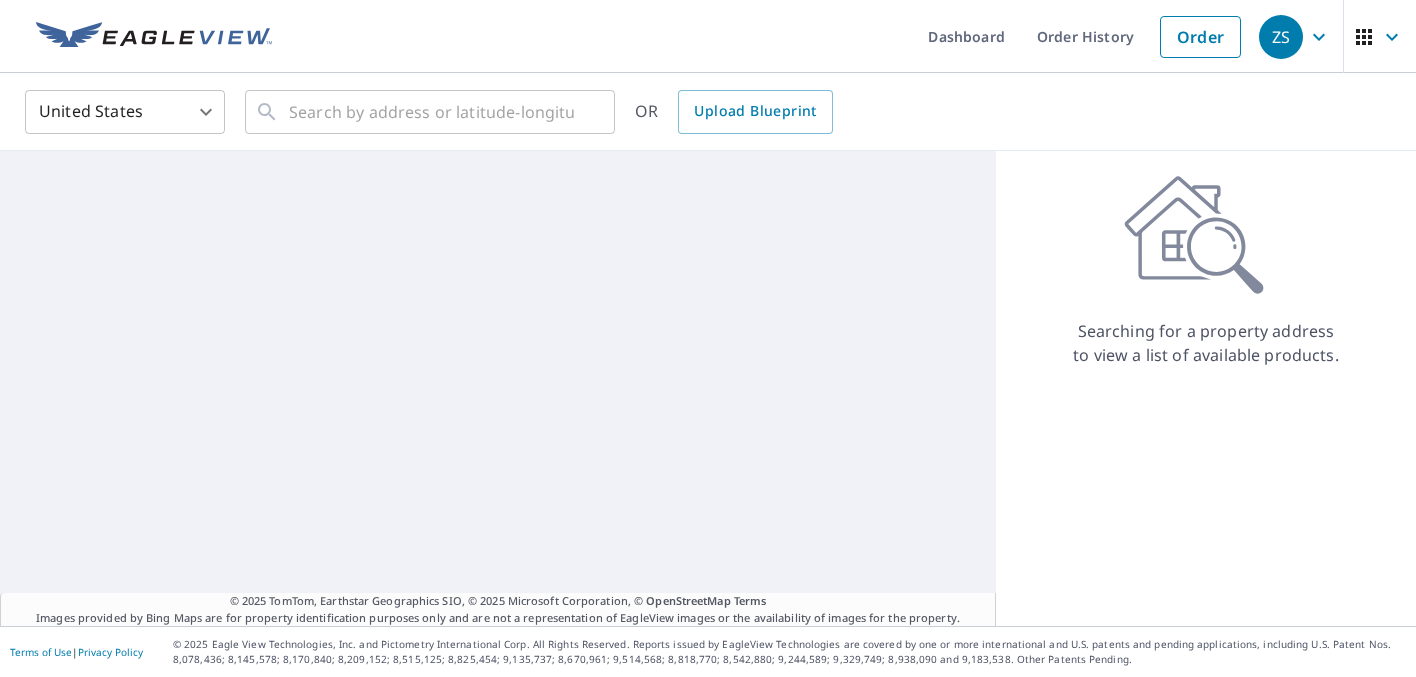 scroll, scrollTop: 0, scrollLeft: 0, axis: both 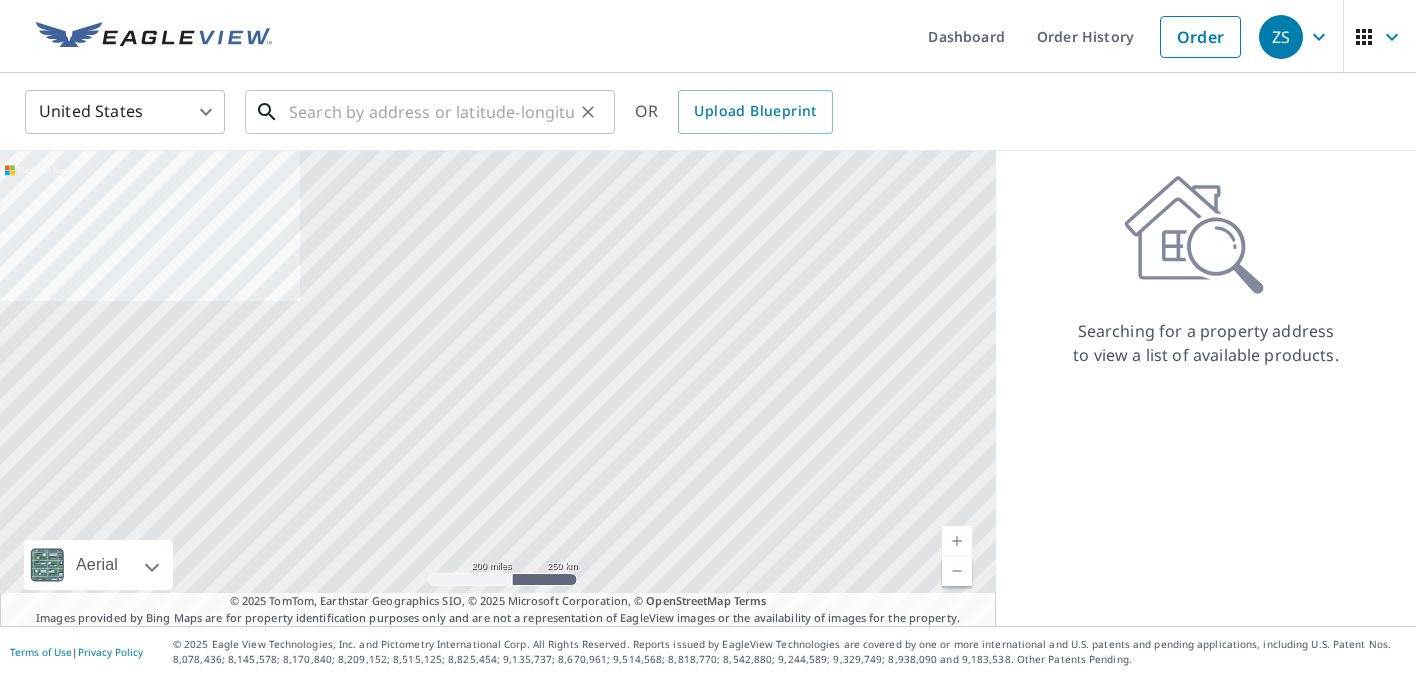 click at bounding box center (431, 112) 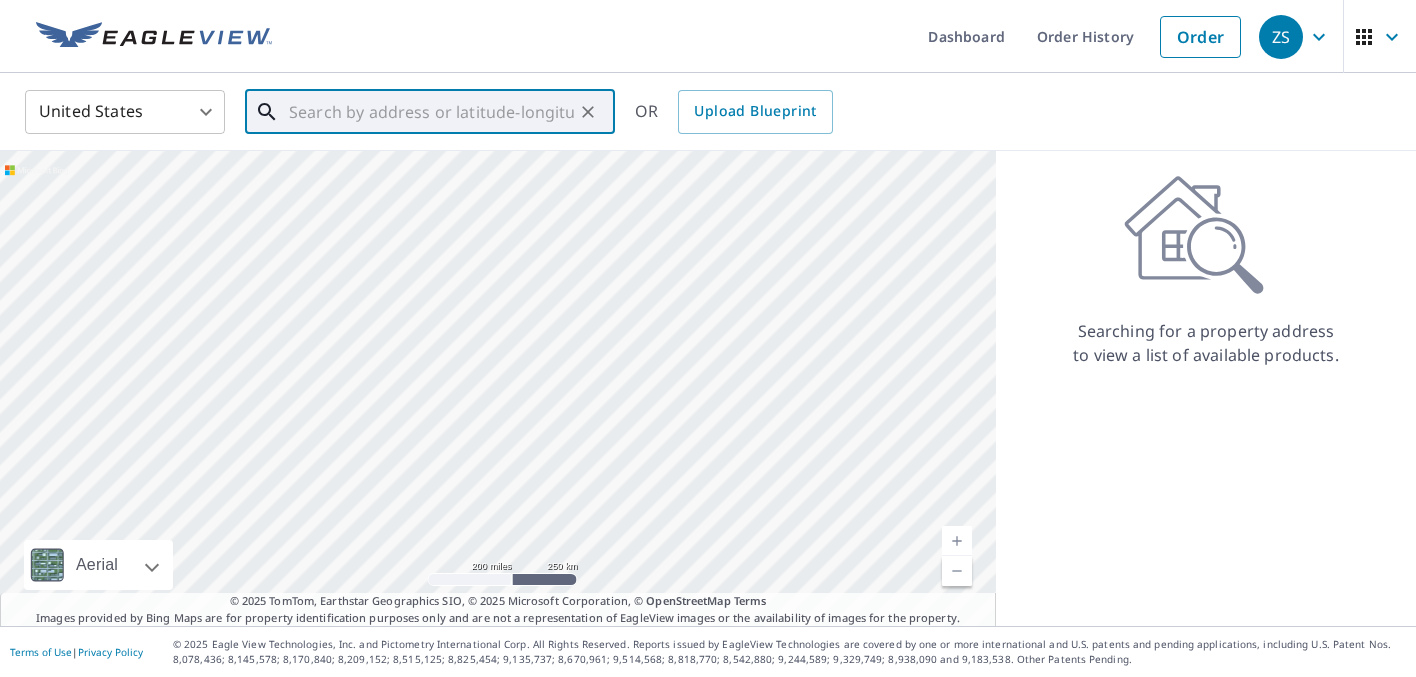 type on "3" 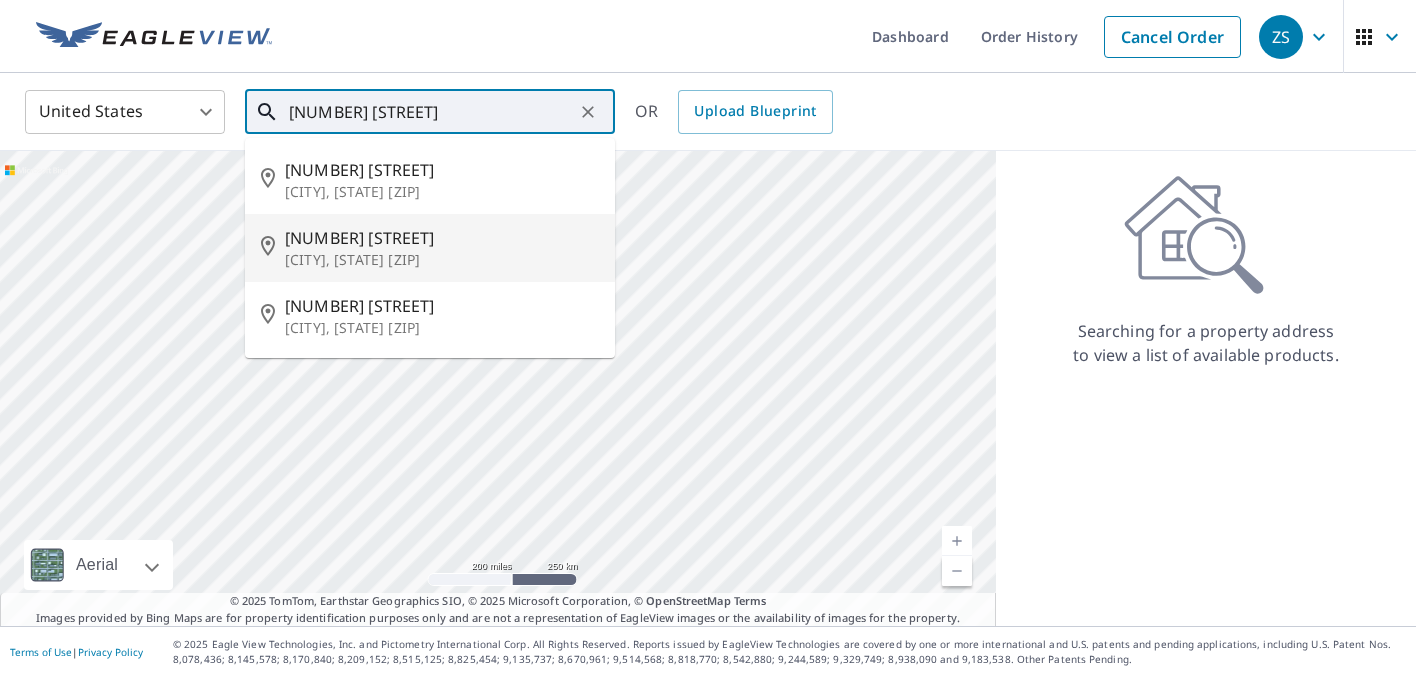 click on "[CITY], [STATE] [ZIP]" at bounding box center (442, 260) 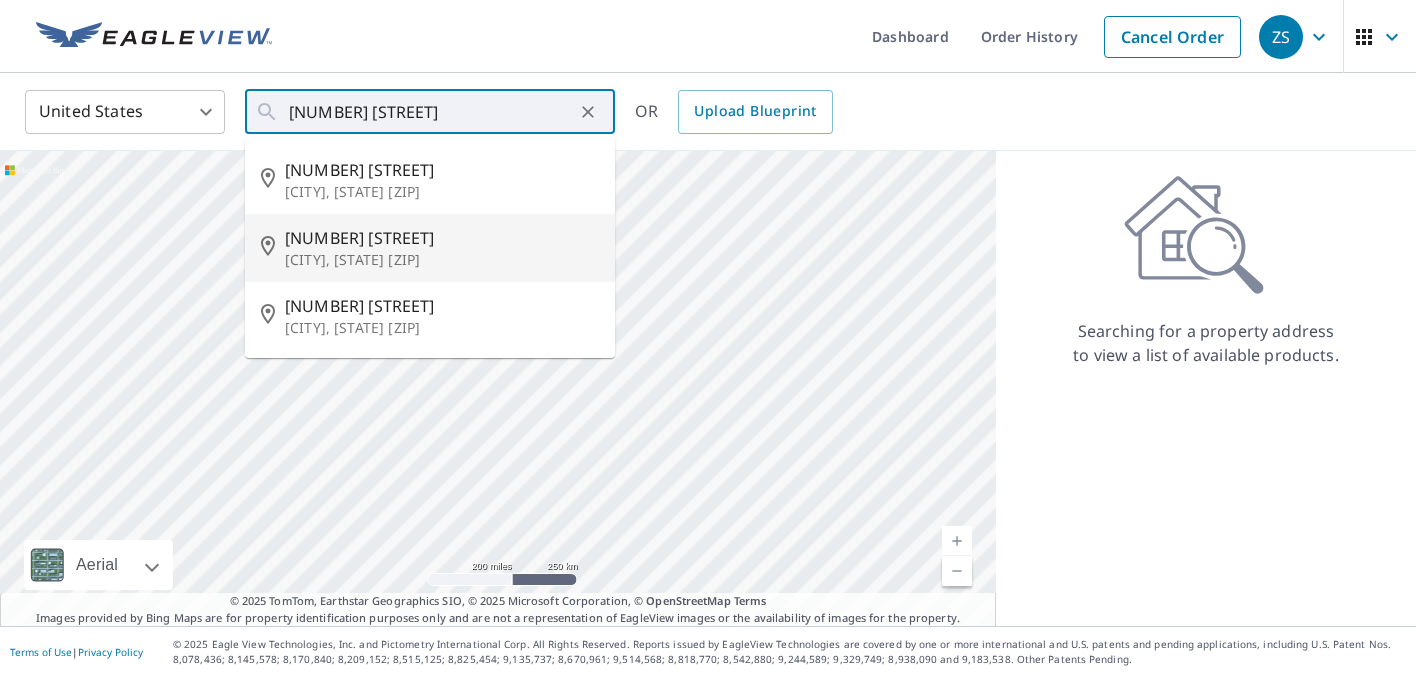 type on "[NUMBER] [STREET] [CITY] [STATE] [ZIP]" 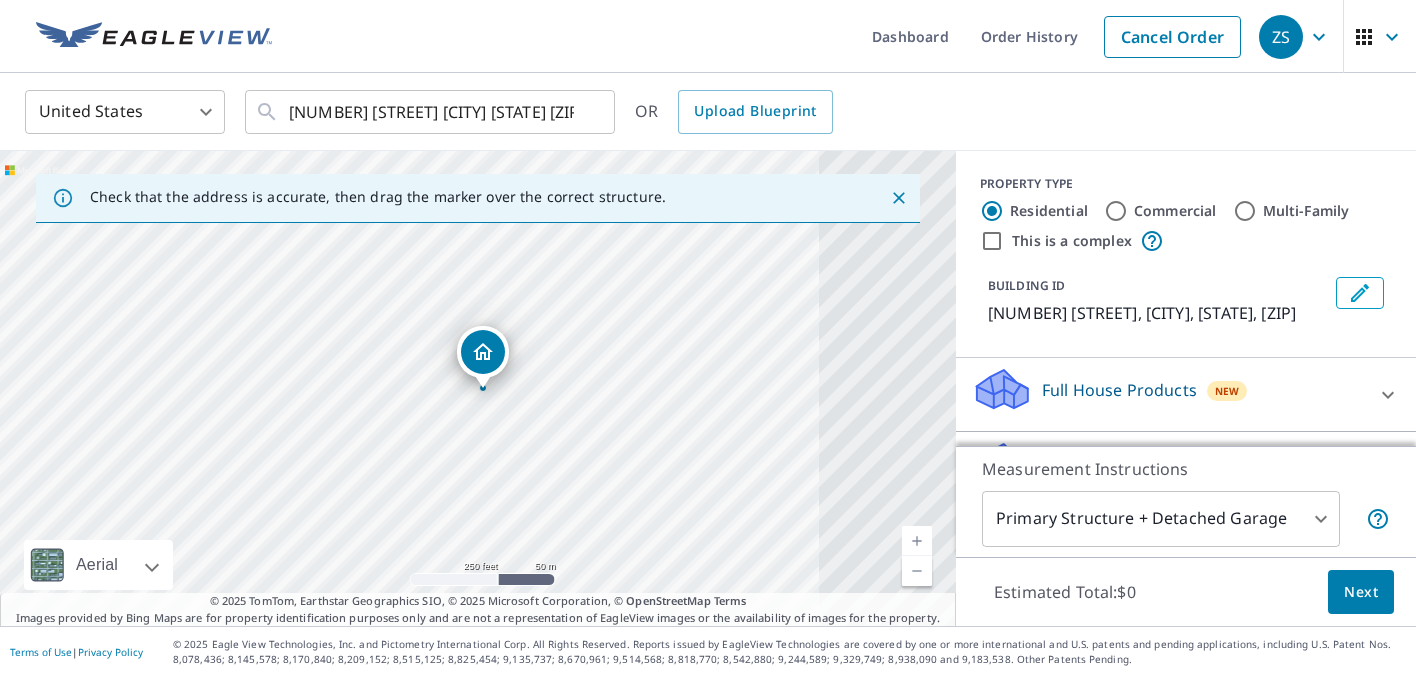 drag, startPoint x: 440, startPoint y: 426, endPoint x: 684, endPoint y: 395, distance: 245.96138 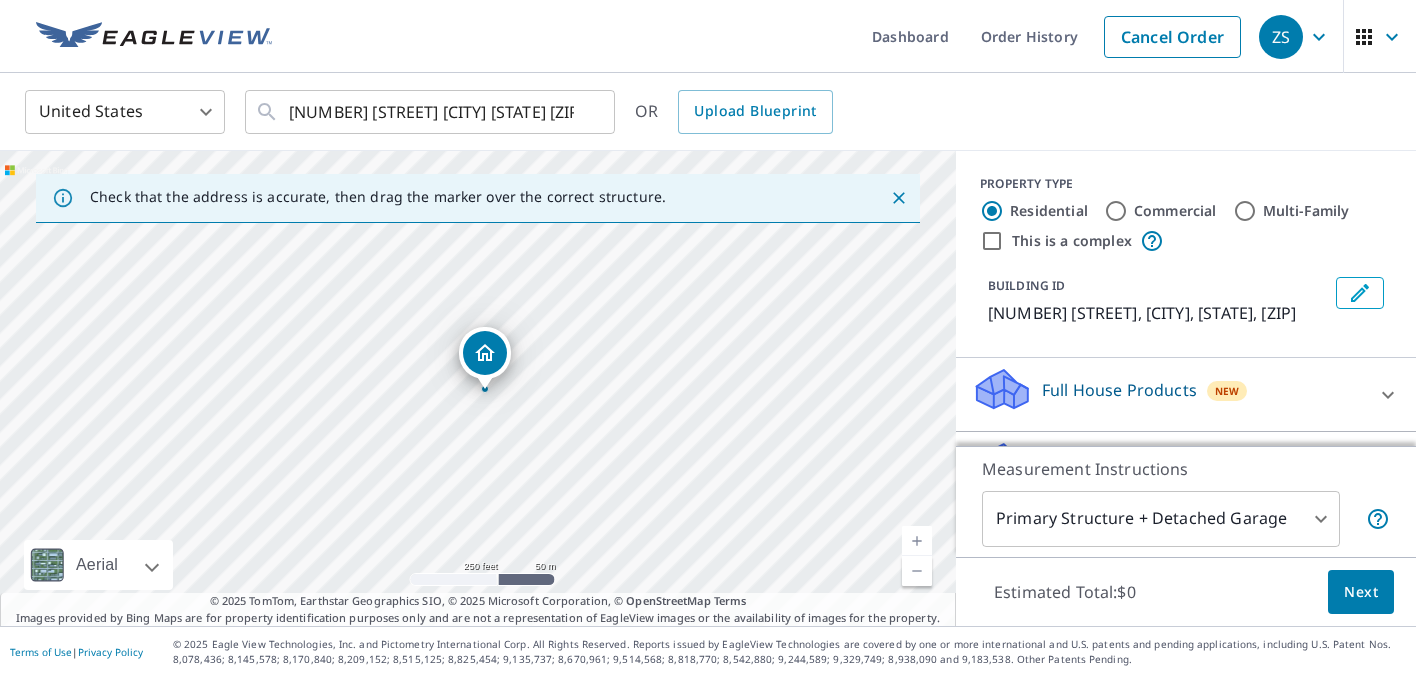click on "[NUMBER] [STREET] [CITY], [STATE] [ZIP]" at bounding box center (478, 388) 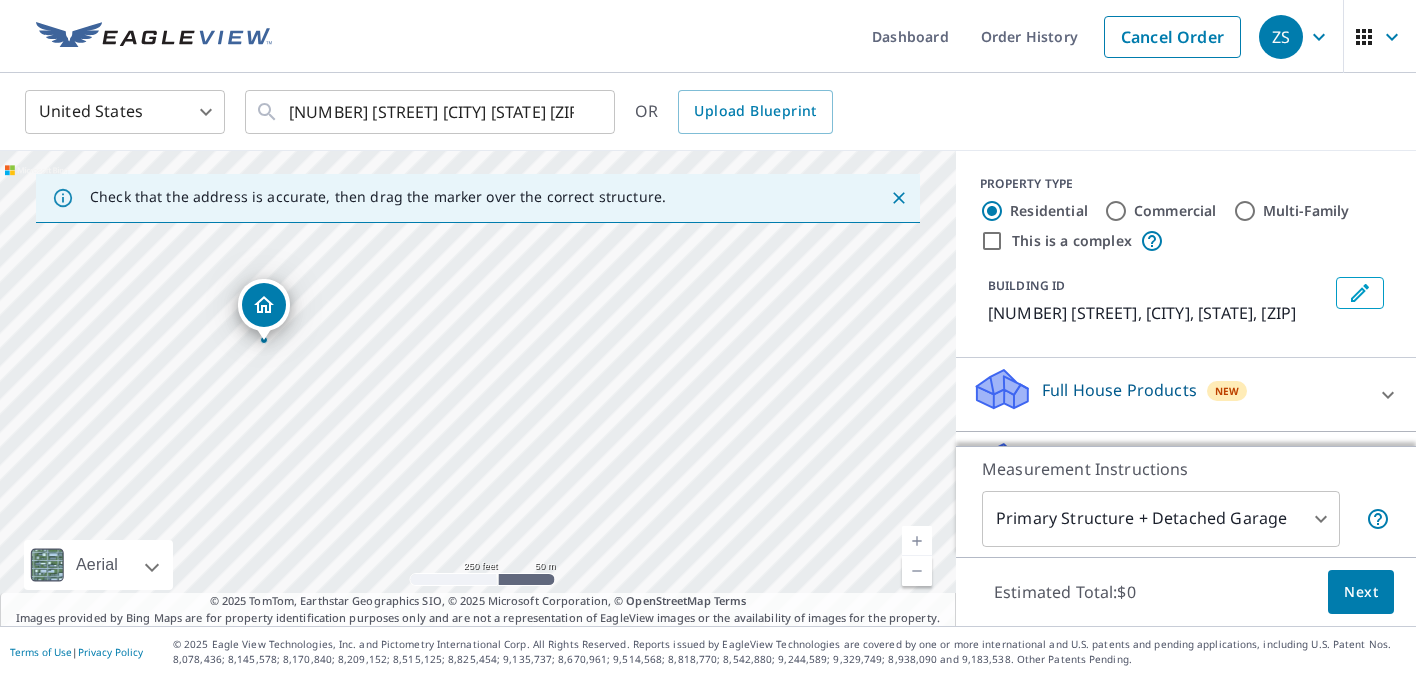 drag, startPoint x: 484, startPoint y: 344, endPoint x: 270, endPoint y: 299, distance: 218.68013 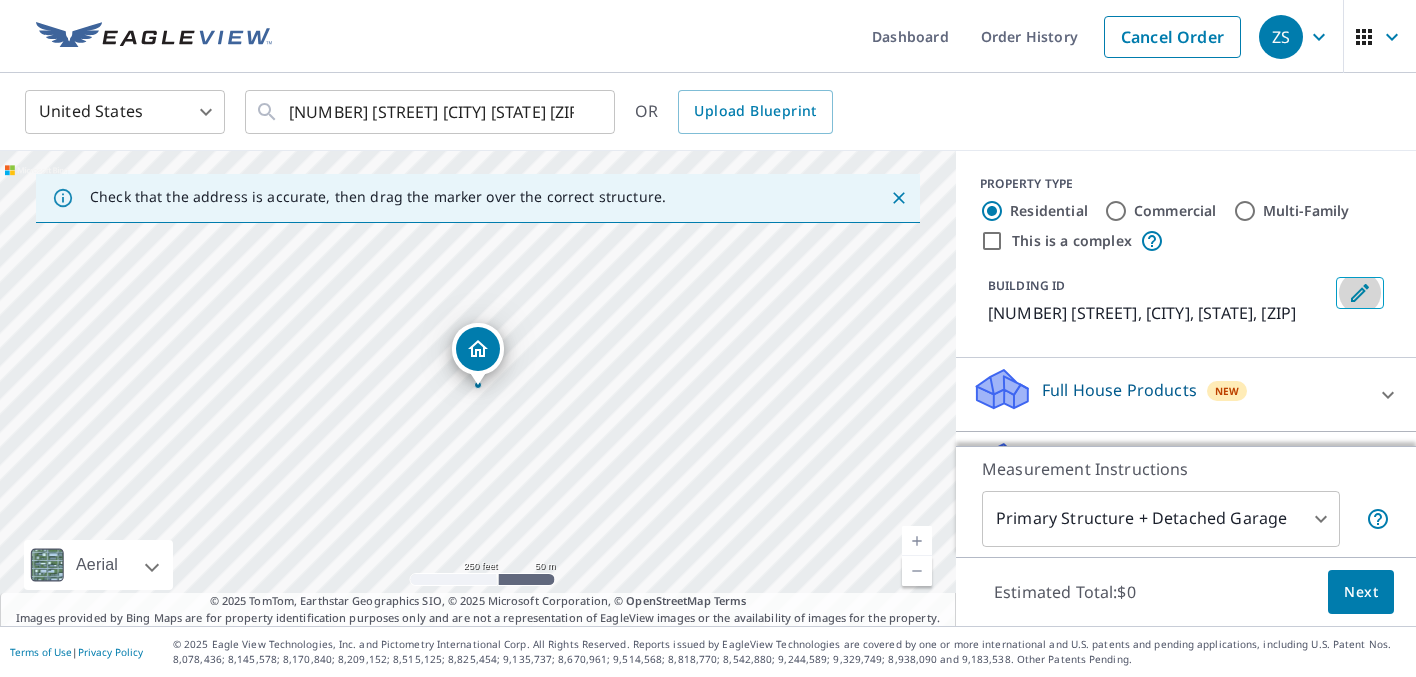 click 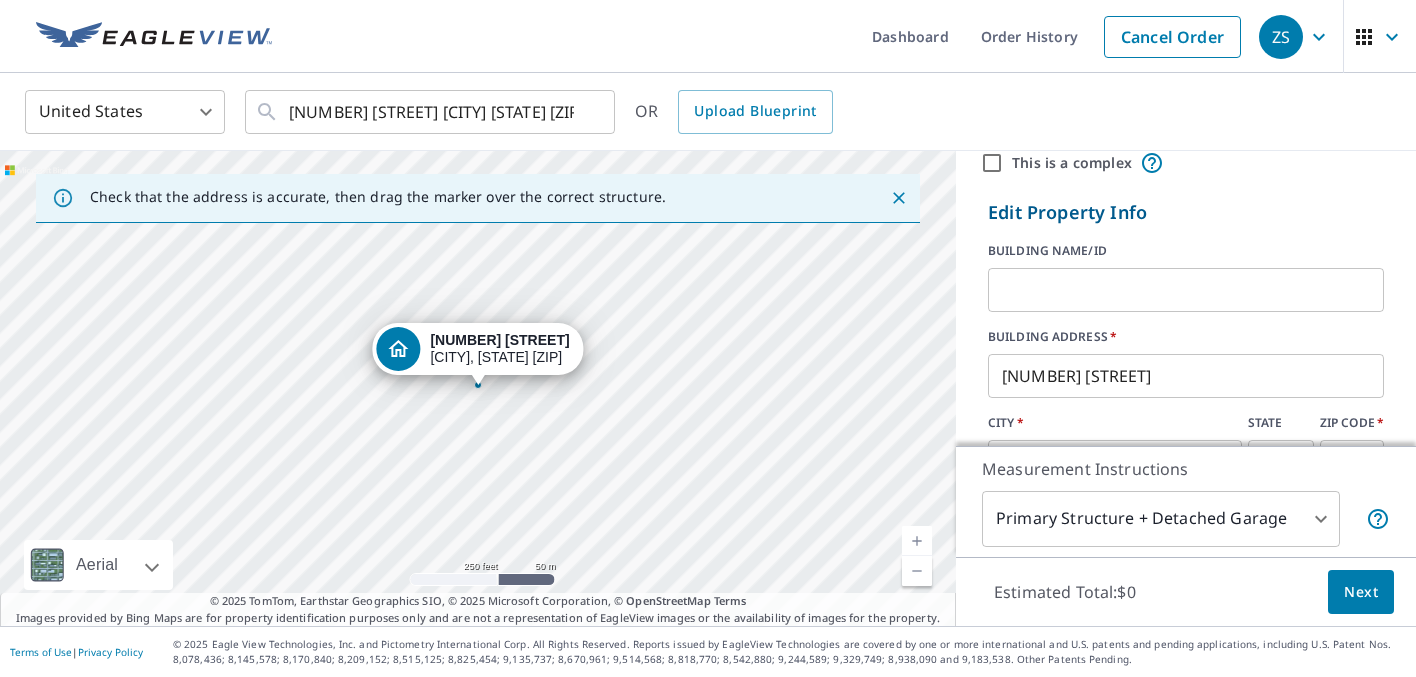 scroll, scrollTop: 113, scrollLeft: 0, axis: vertical 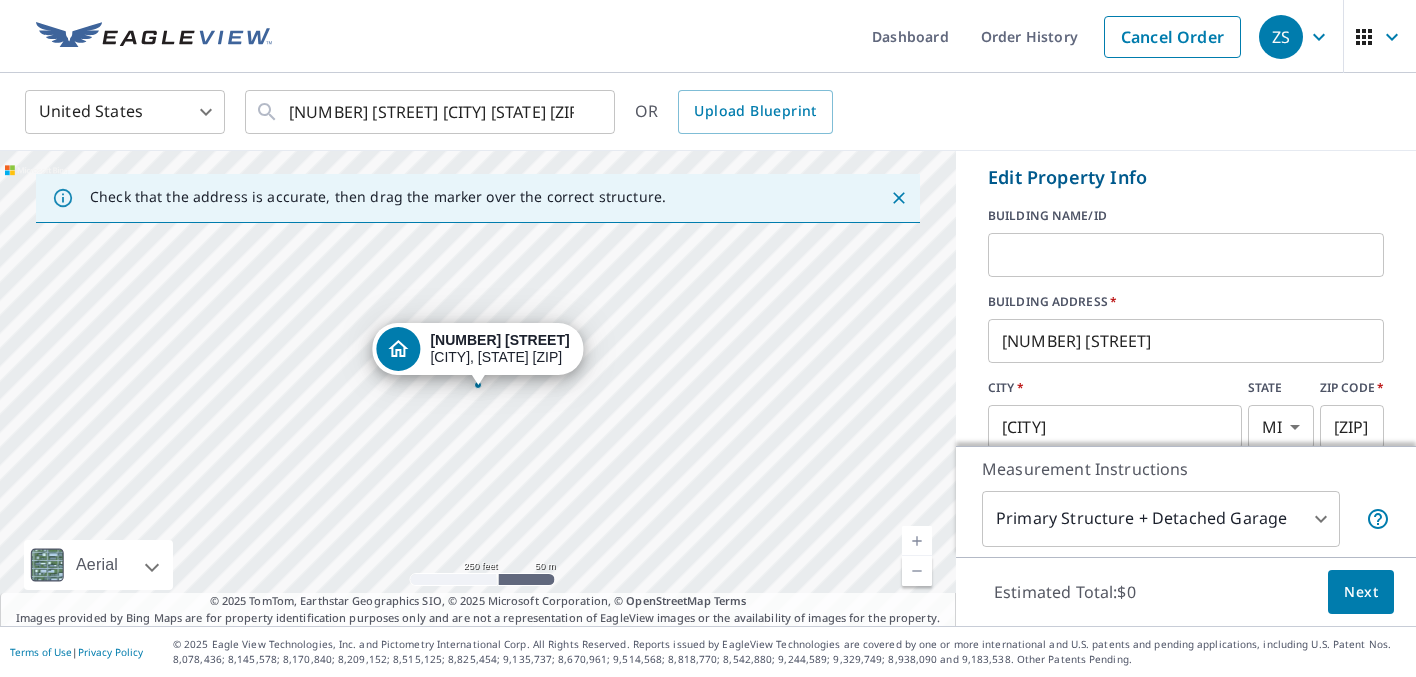 click on "[NUMBER] [STREET]" at bounding box center (1186, 341) 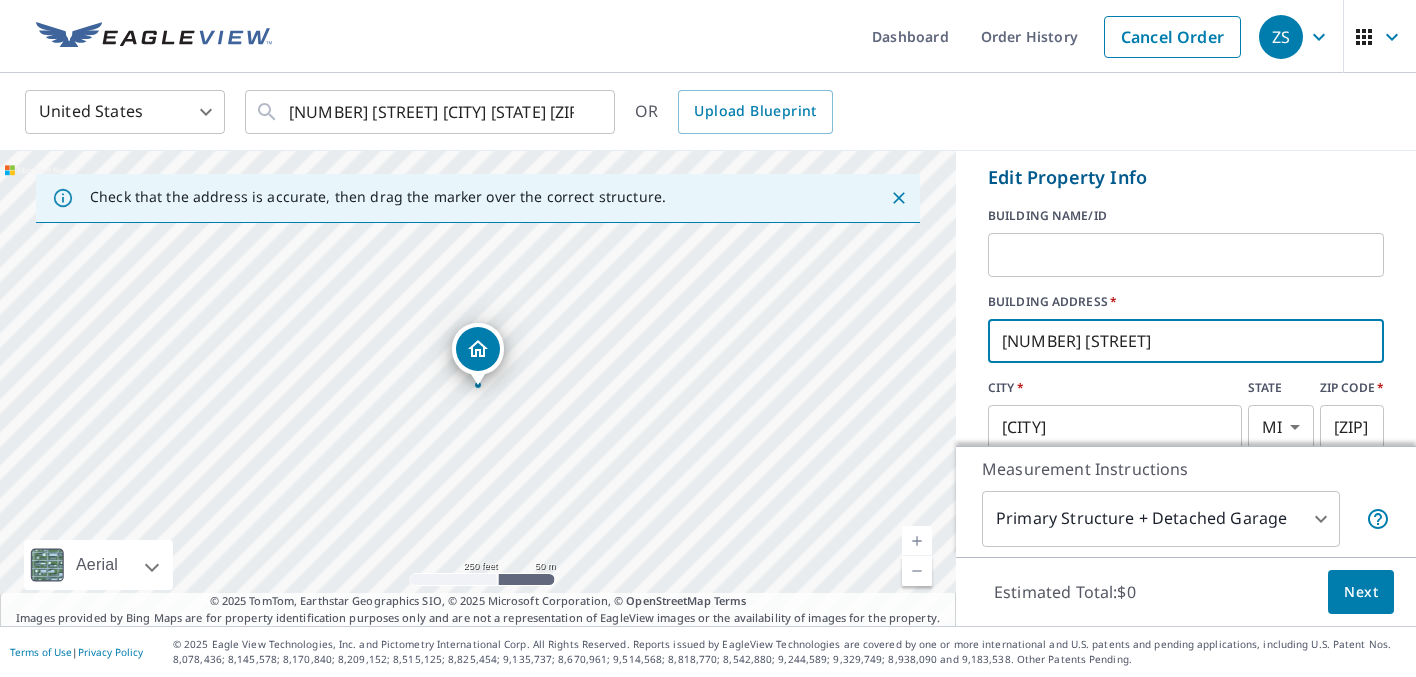 click on "[NUMBER] [STREET]" at bounding box center (1186, 341) 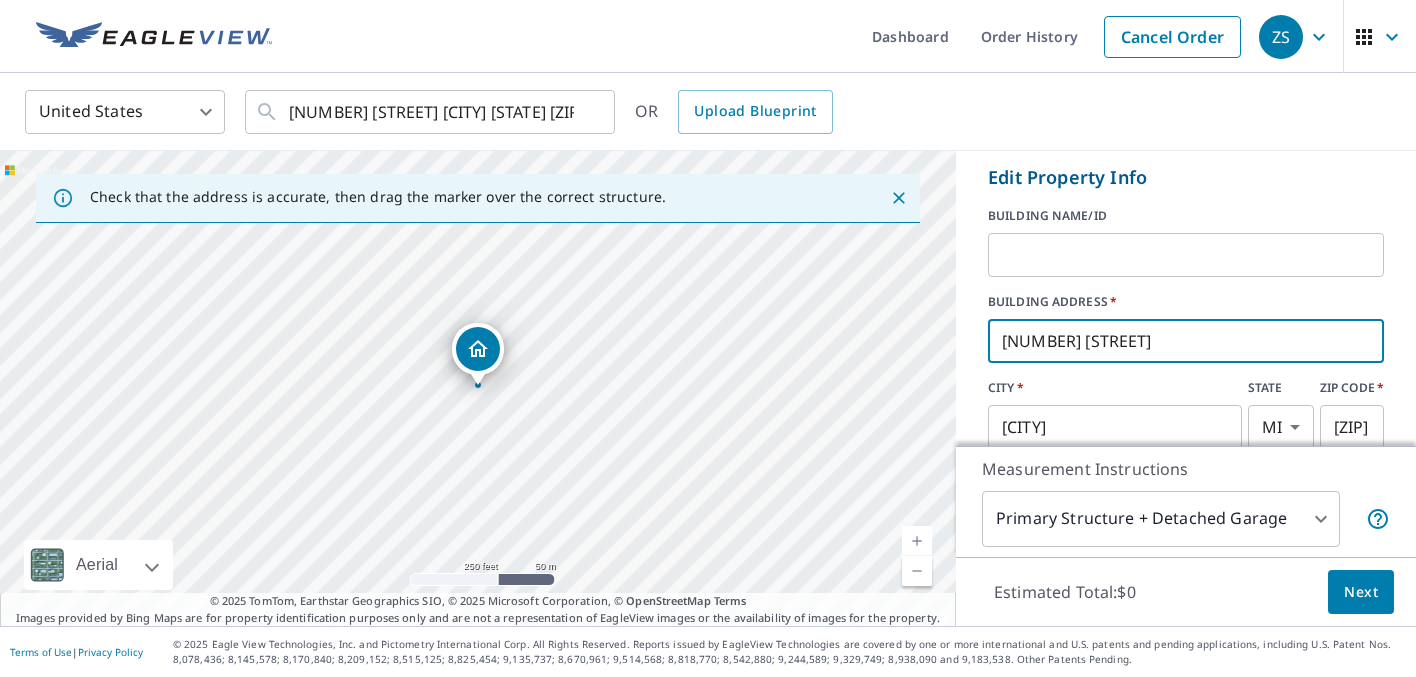 type on "[NUMBER] [STREET]" 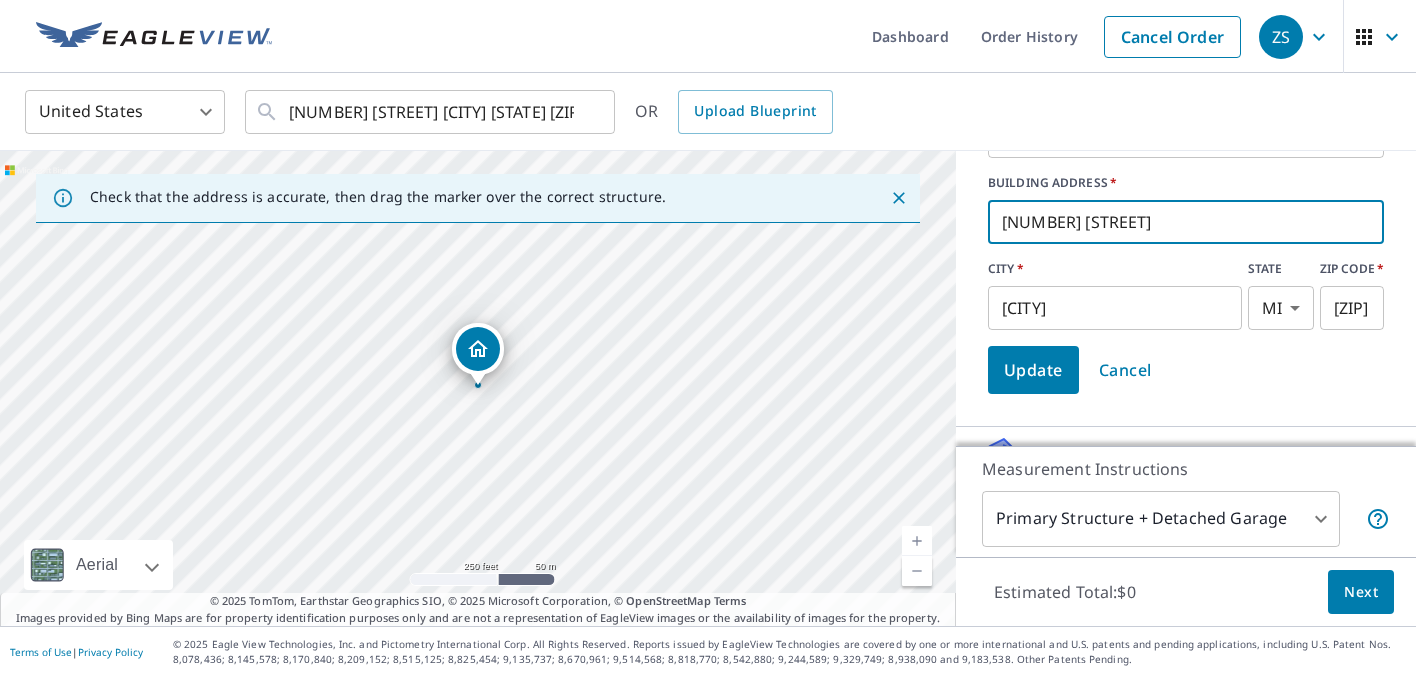 click on "Update" at bounding box center (1033, 370) 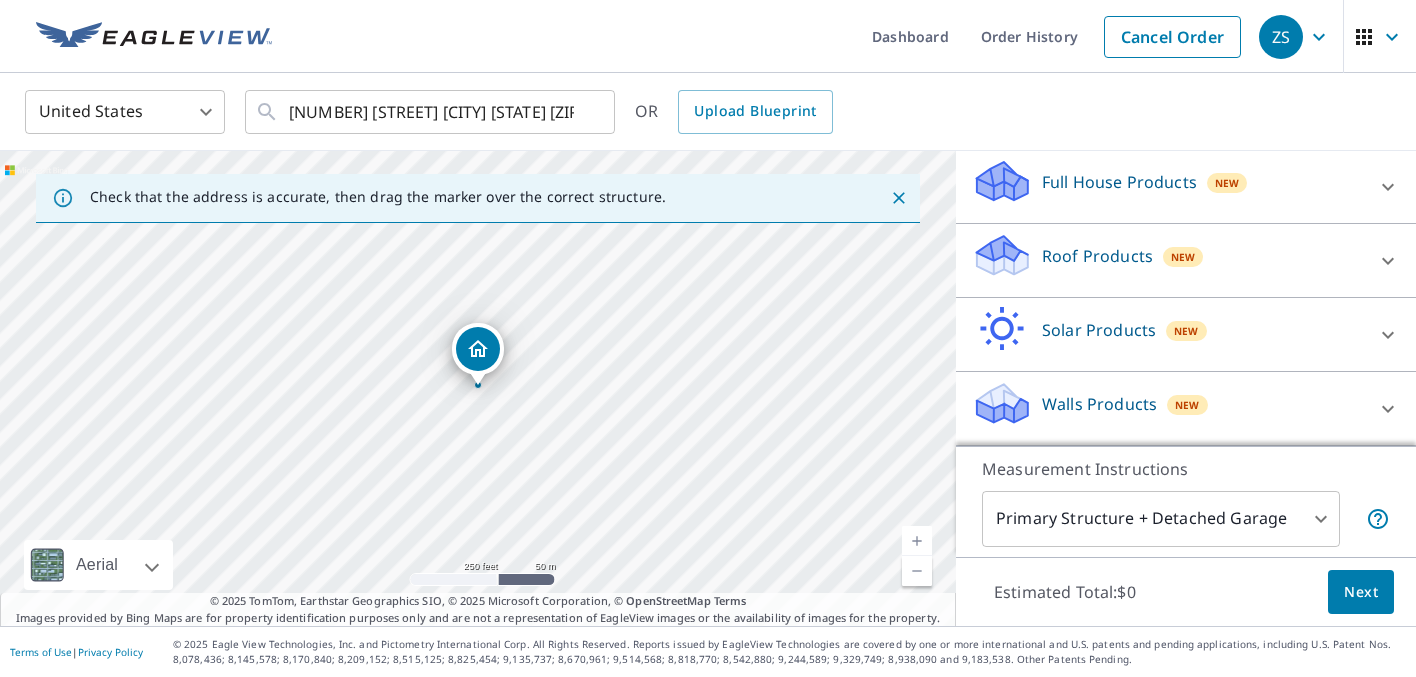 click on "Roof Products" at bounding box center [1097, 256] 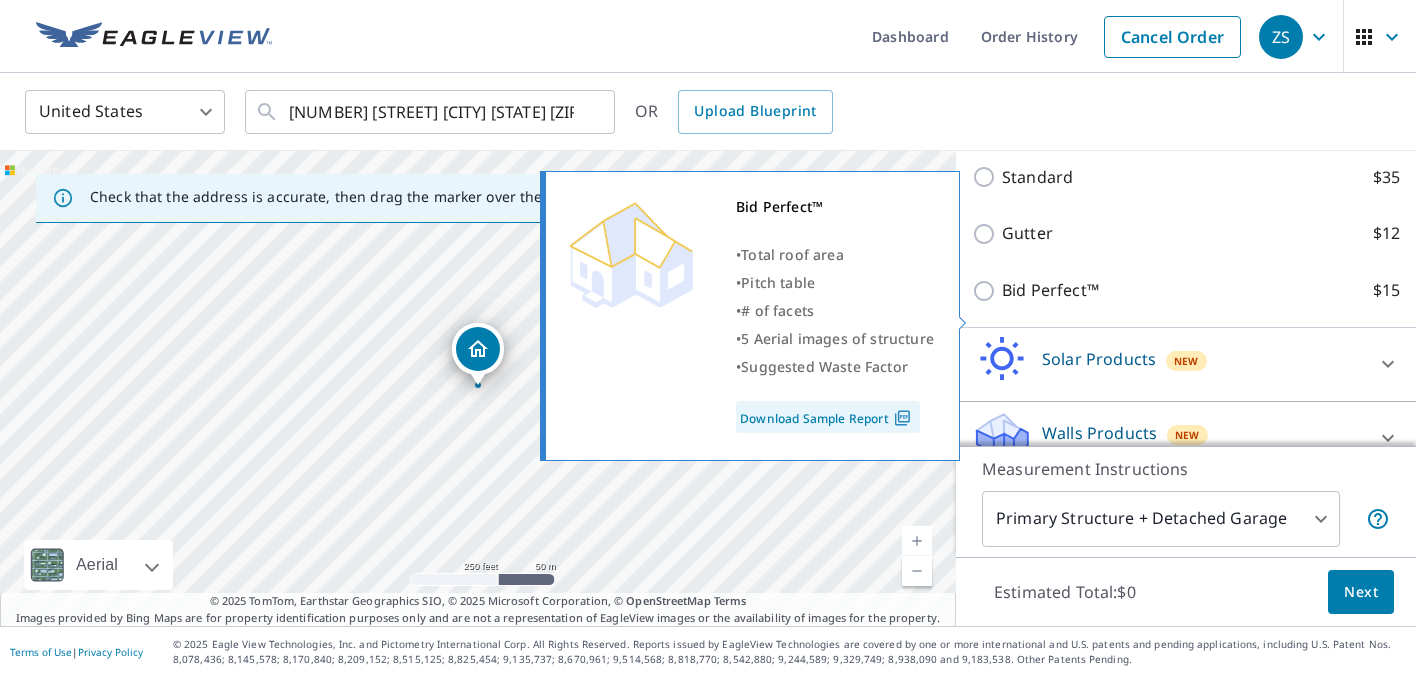click on "Bid Perfect™" at bounding box center [1050, 290] 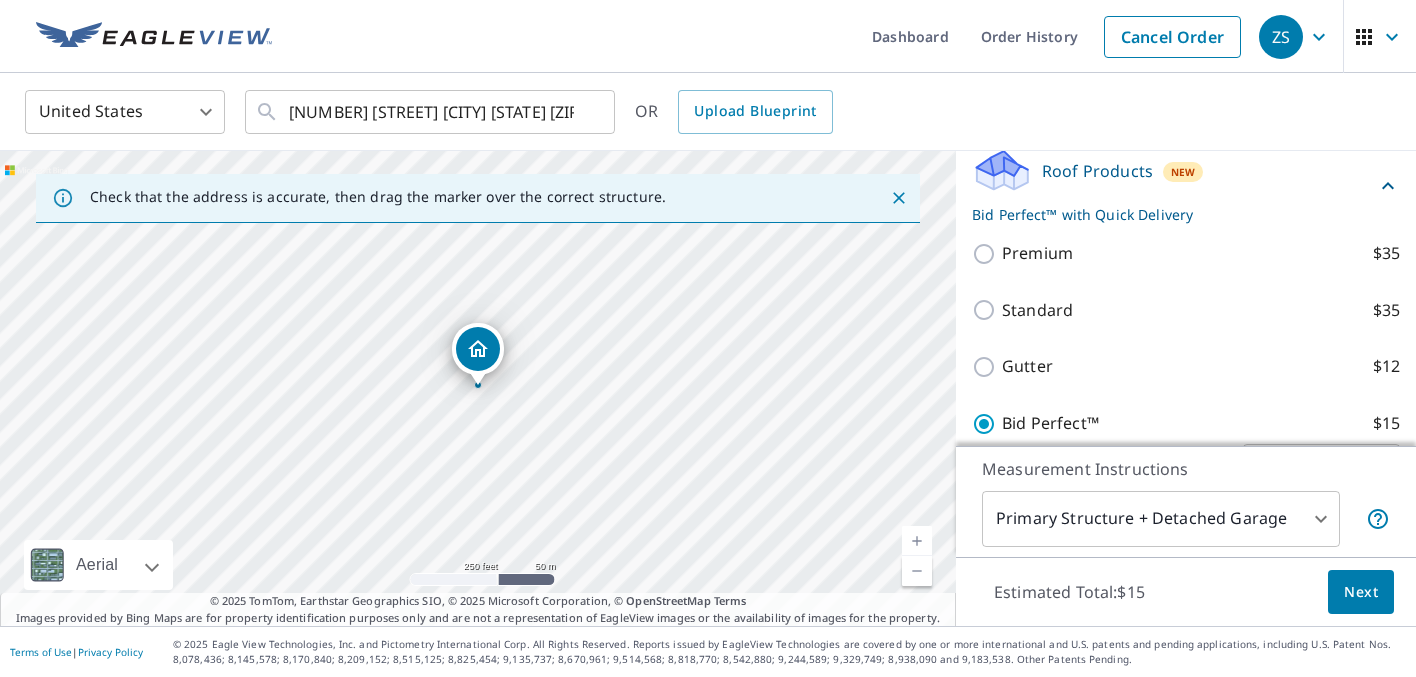 scroll, scrollTop: 526, scrollLeft: 0, axis: vertical 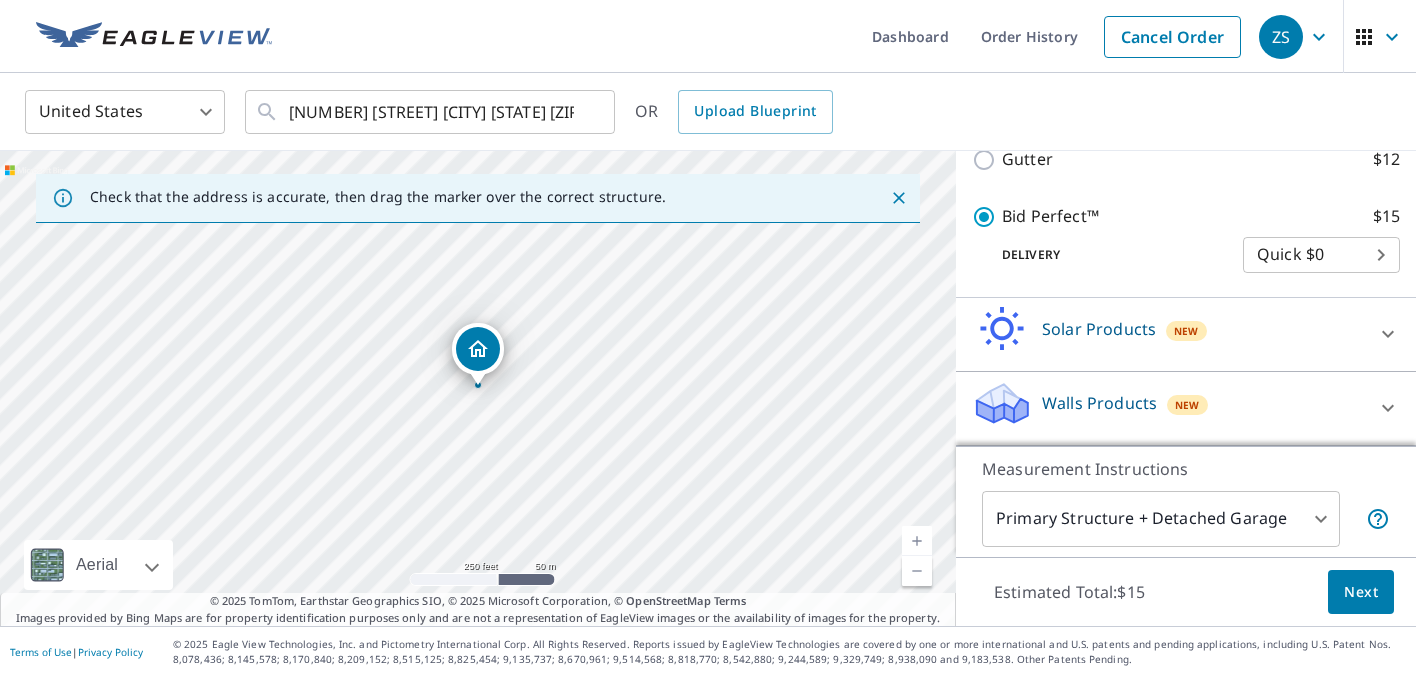 click on "Next" at bounding box center [1361, 592] 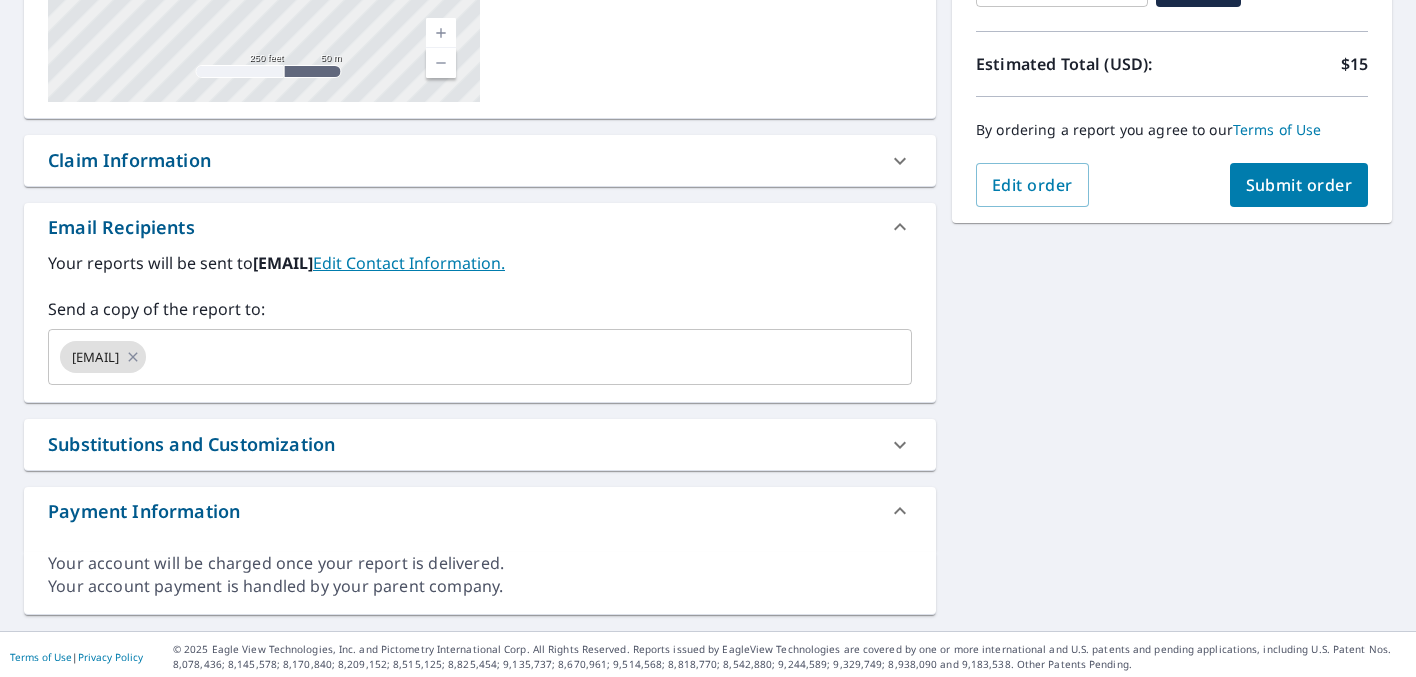 scroll, scrollTop: 420, scrollLeft: 0, axis: vertical 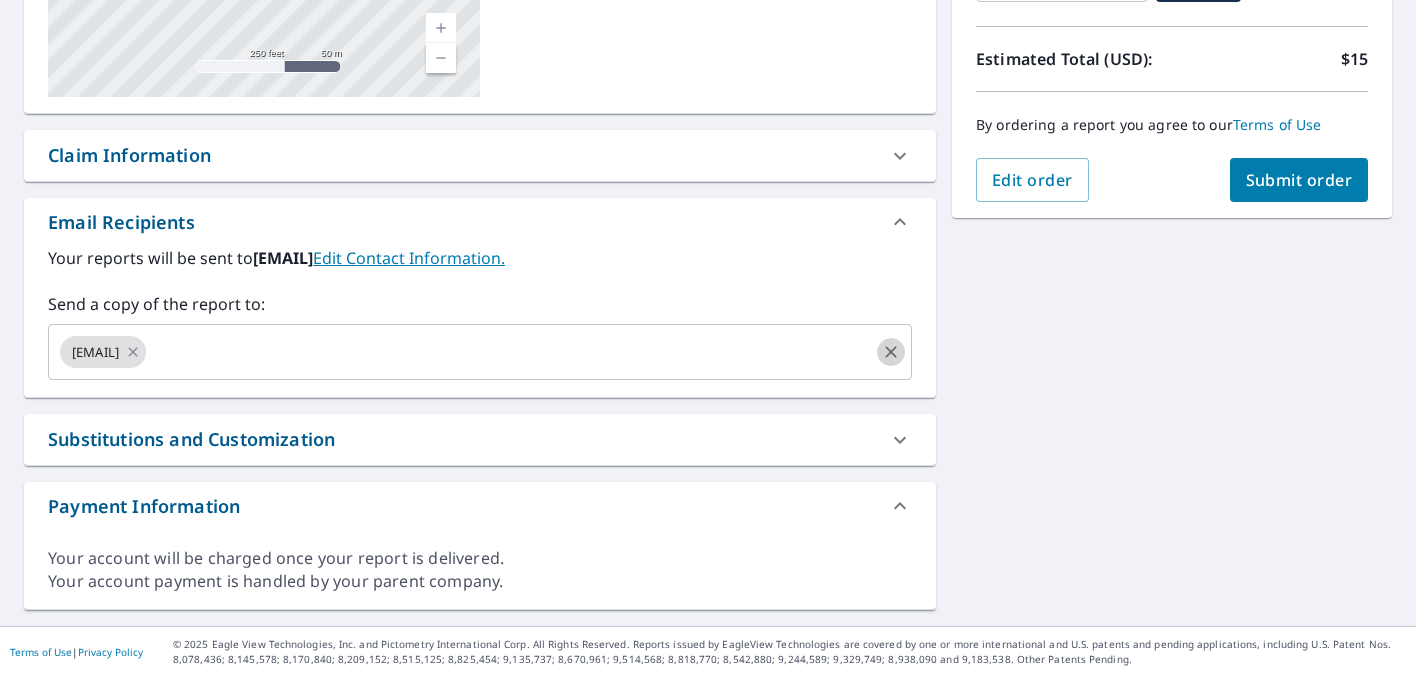 click 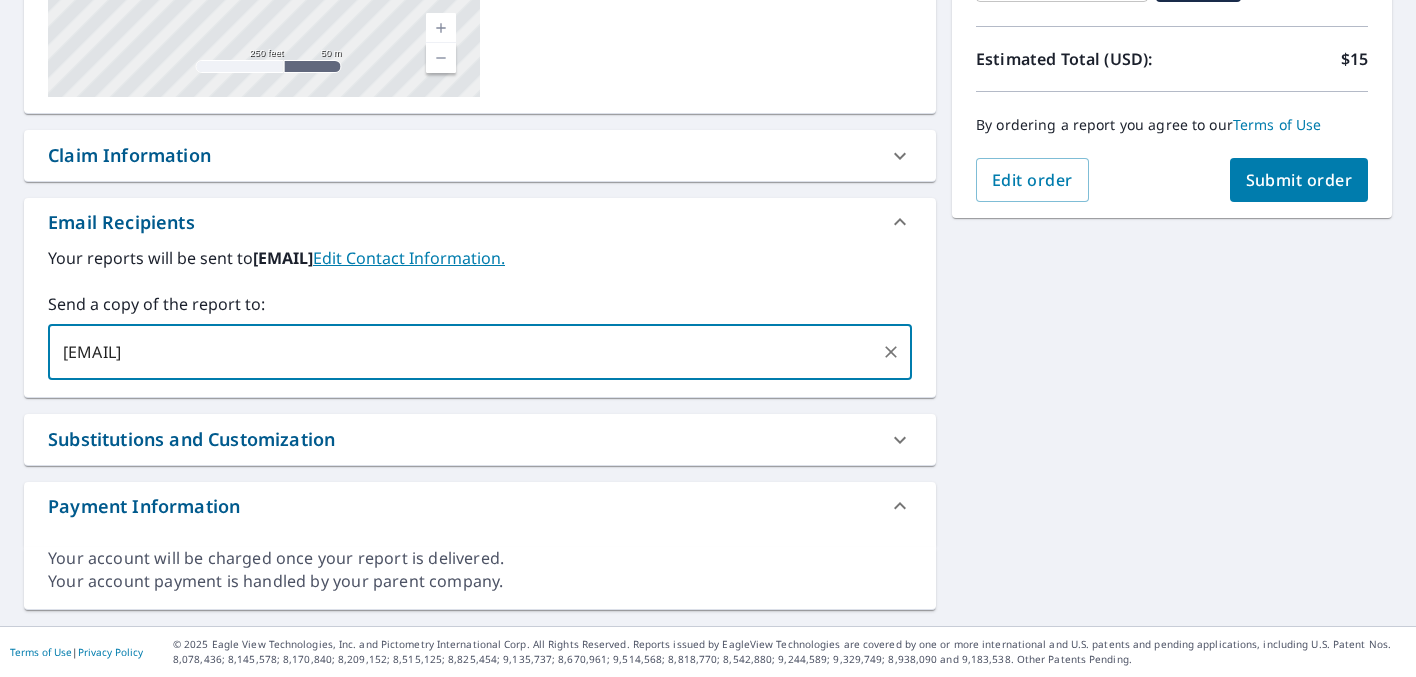 type on "[EMAIL]" 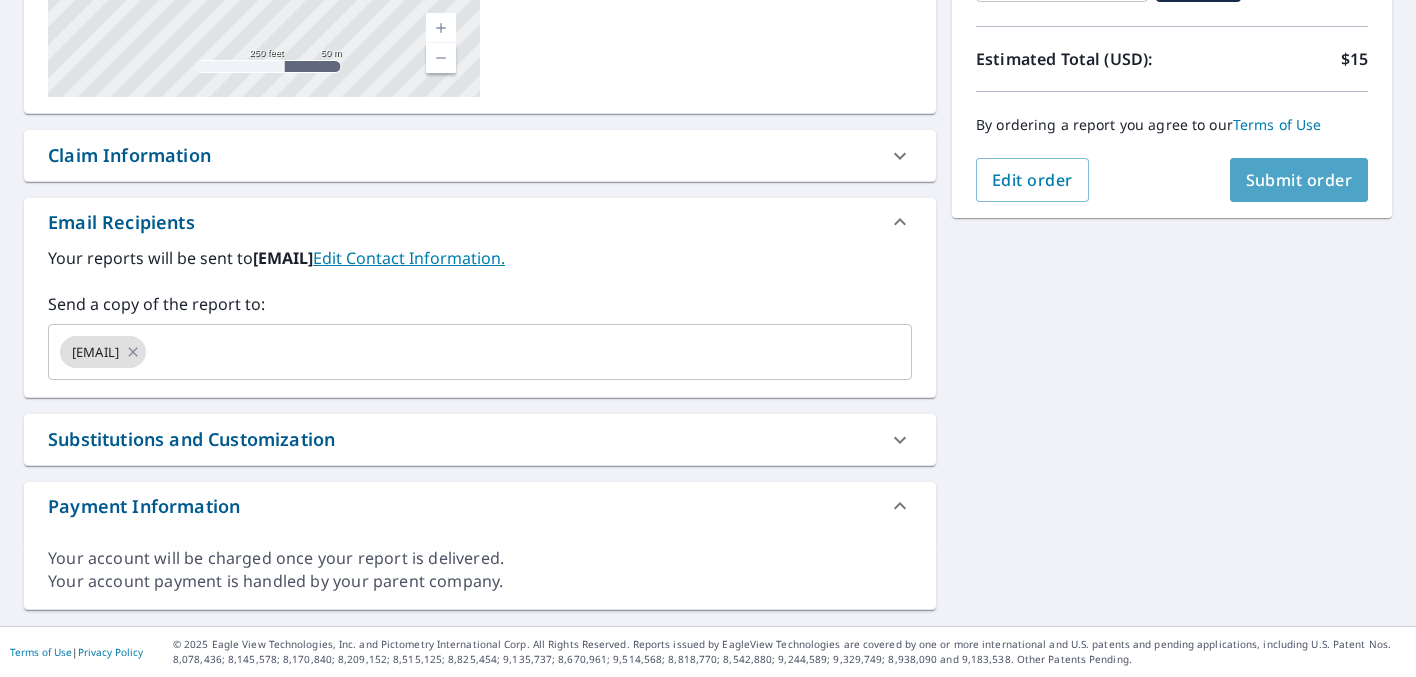 click on "Submit order" at bounding box center (1299, 180) 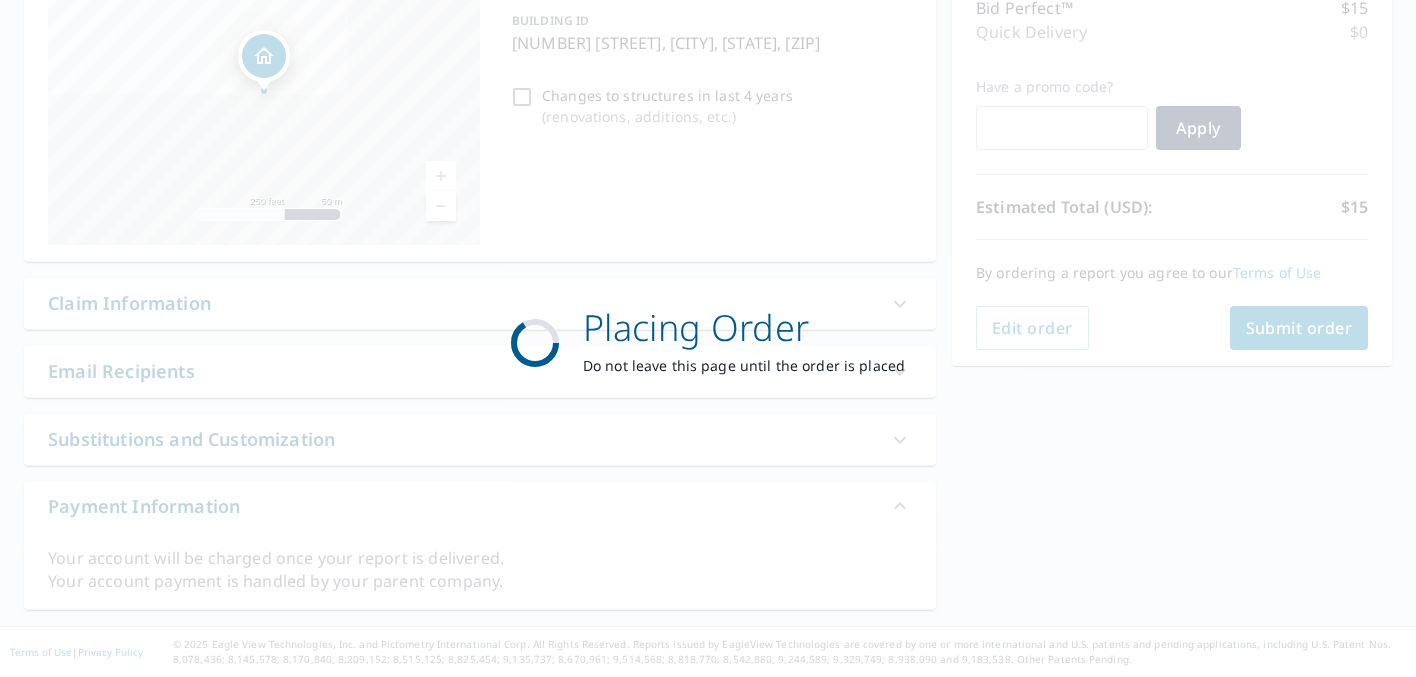 scroll, scrollTop: 272, scrollLeft: 0, axis: vertical 